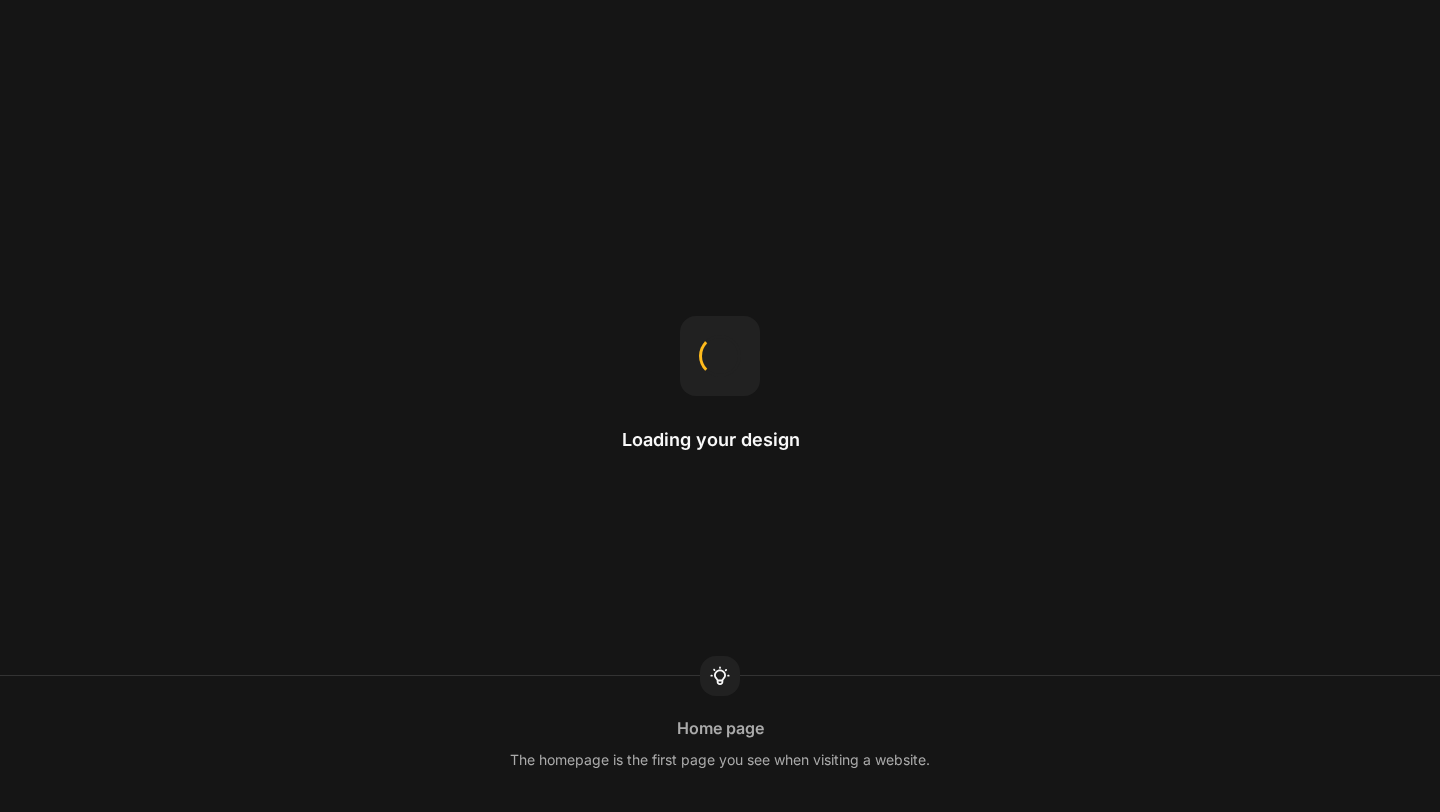 scroll, scrollTop: 0, scrollLeft: 0, axis: both 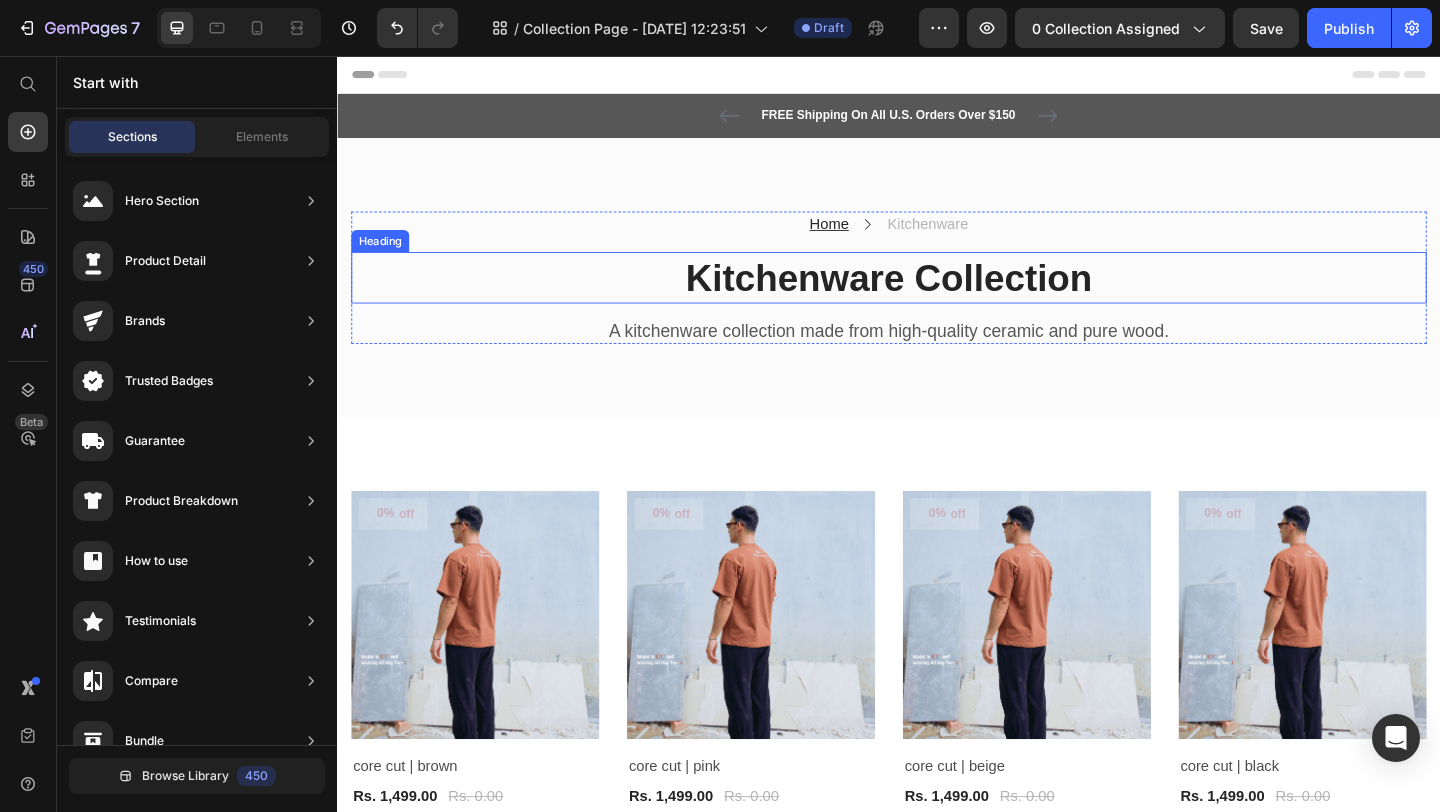click on "Kitchenware Collection" at bounding box center [937, 297] 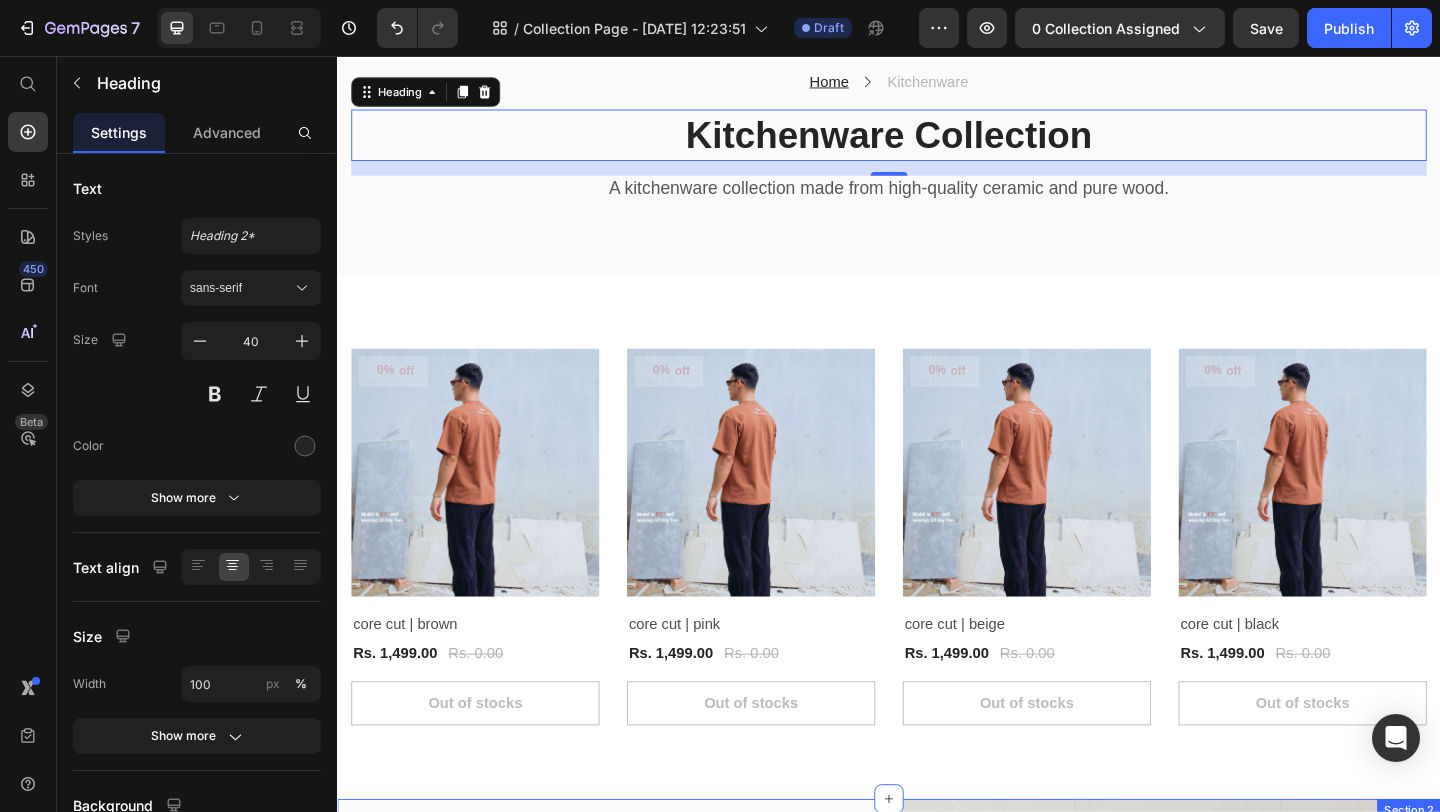 scroll, scrollTop: 152, scrollLeft: 0, axis: vertical 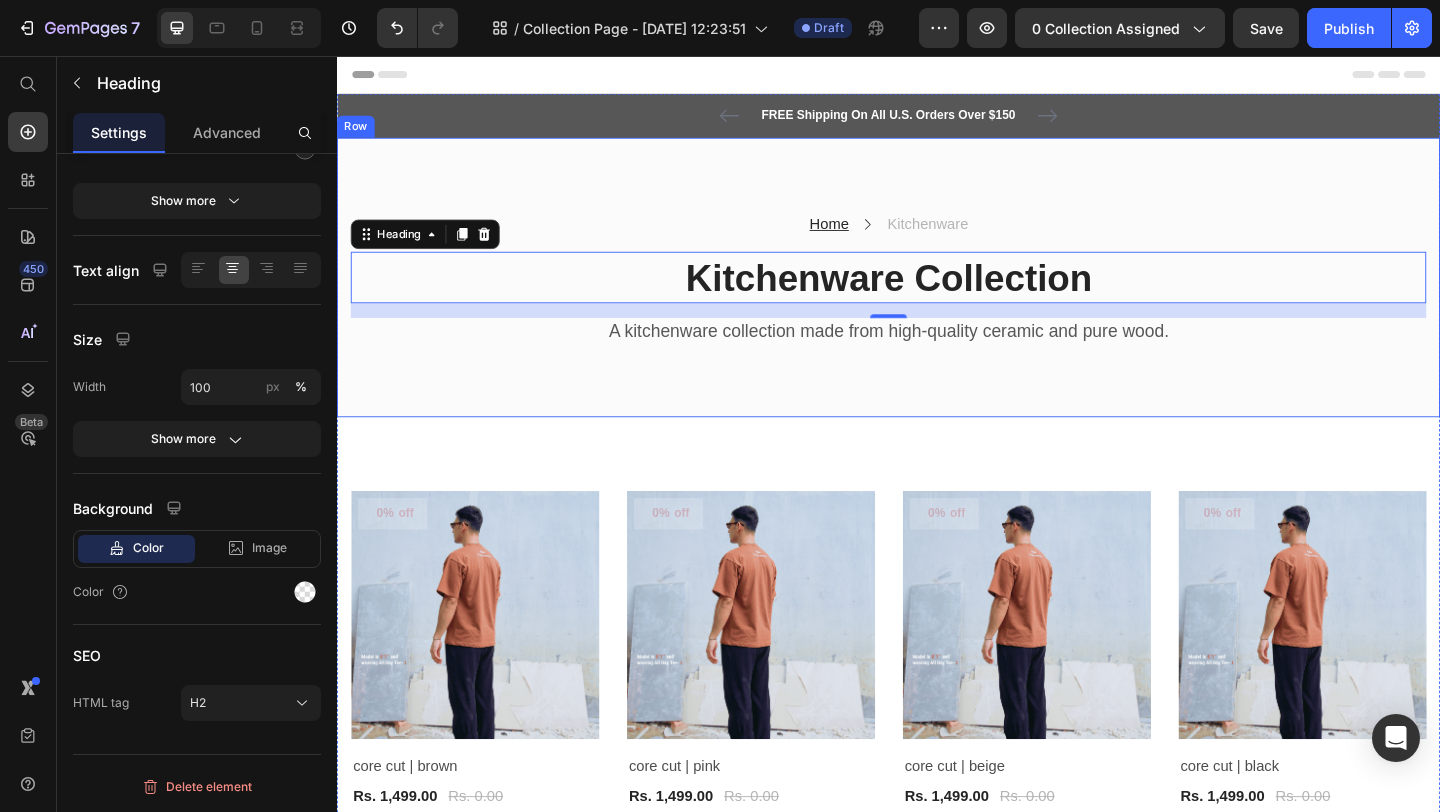 click on "Home Text block
Icon Kitchenware Text block Row Kitchenware Collection Heading   16 A kitchenware collection made from high-quality ceramic and pure wood. Text block [GEOGRAPHIC_DATA]" at bounding box center [937, 297] 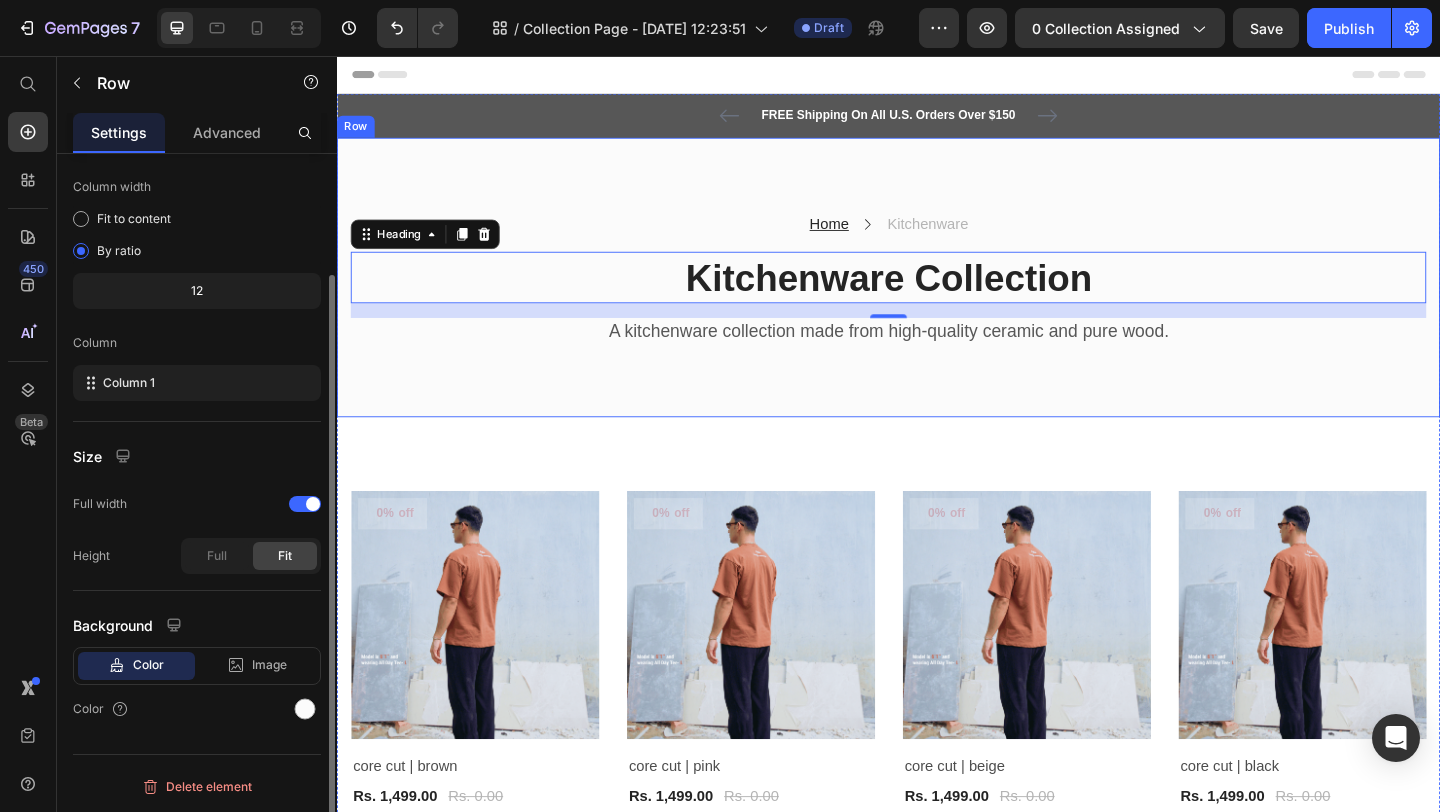 scroll, scrollTop: 0, scrollLeft: 0, axis: both 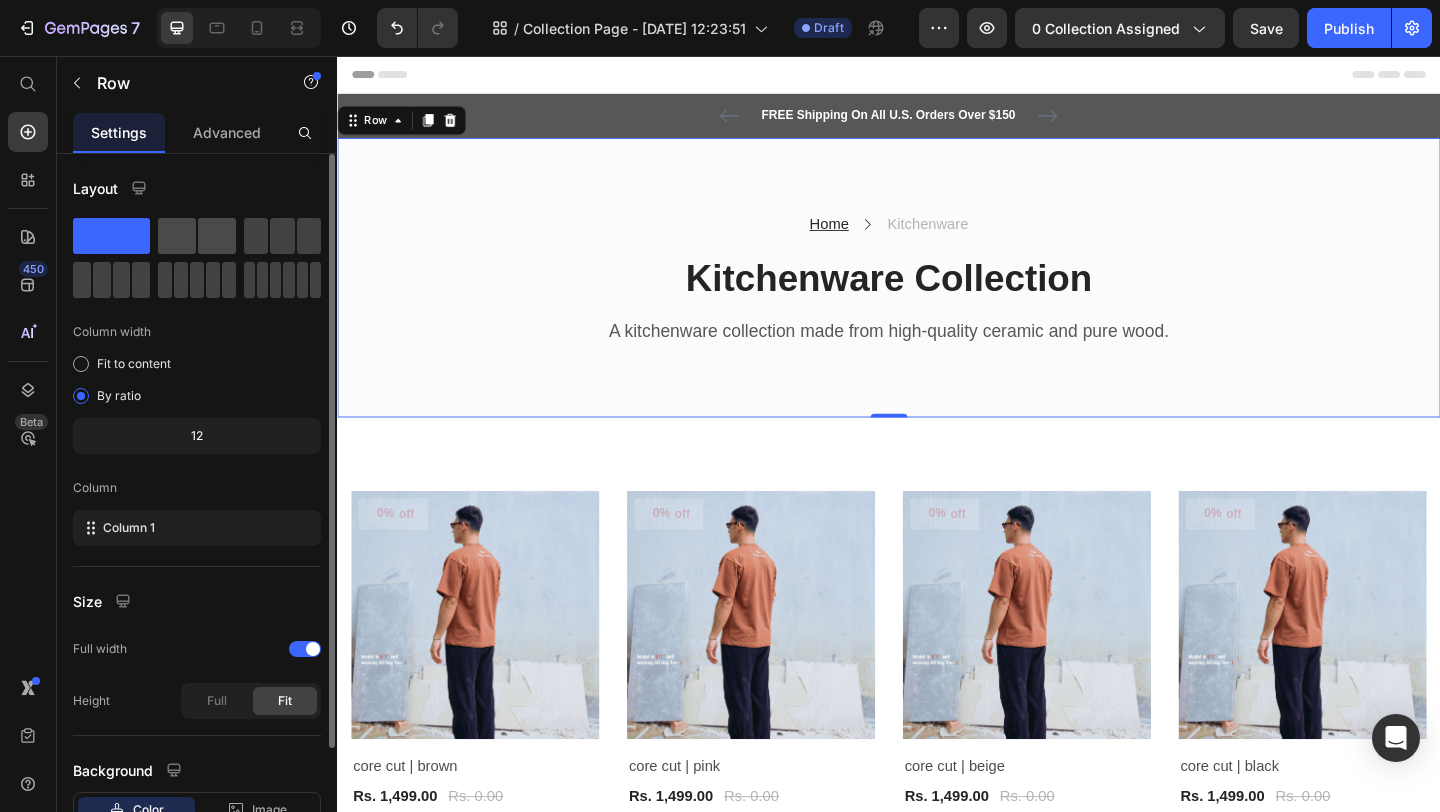 click 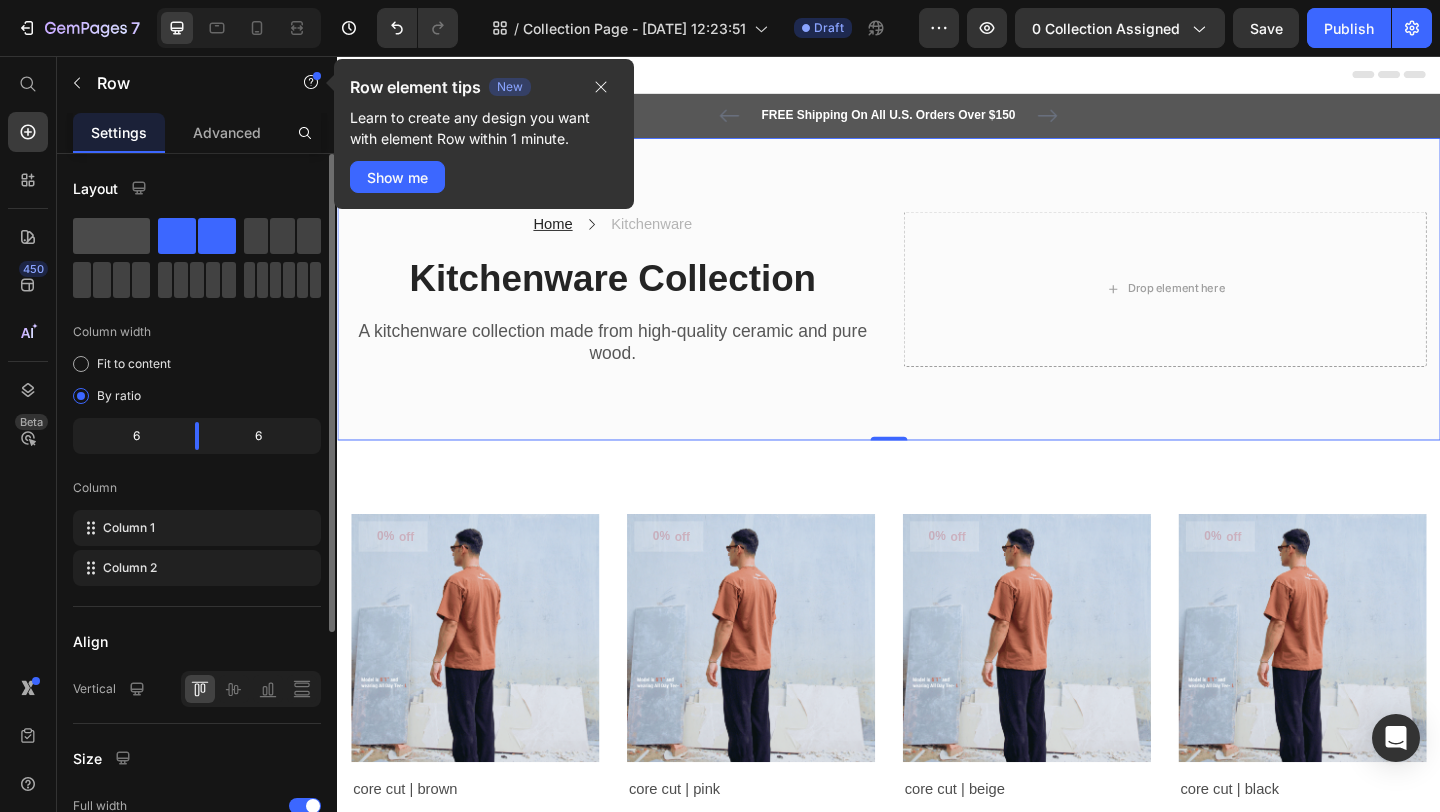 click 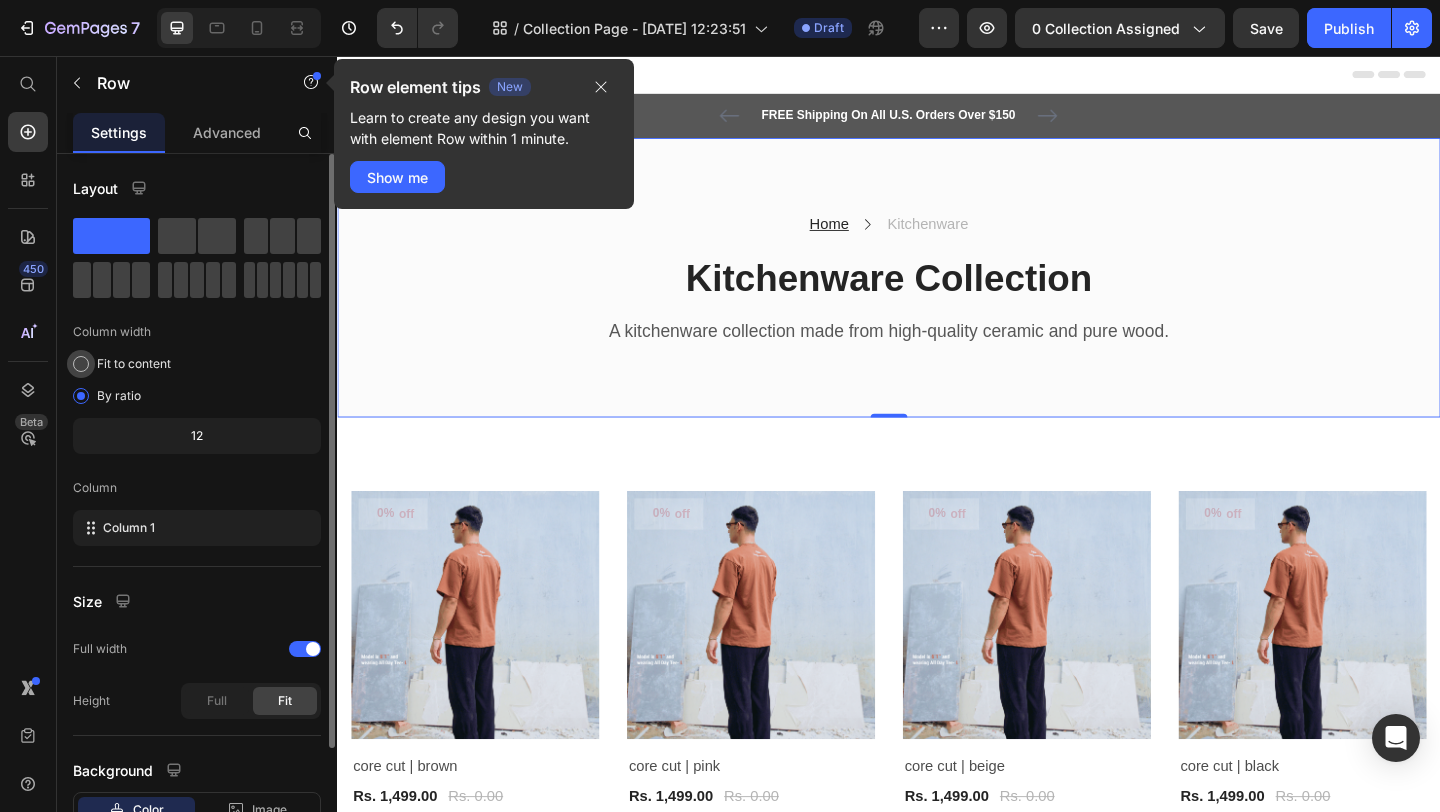 click on "Fit to content" at bounding box center [134, 364] 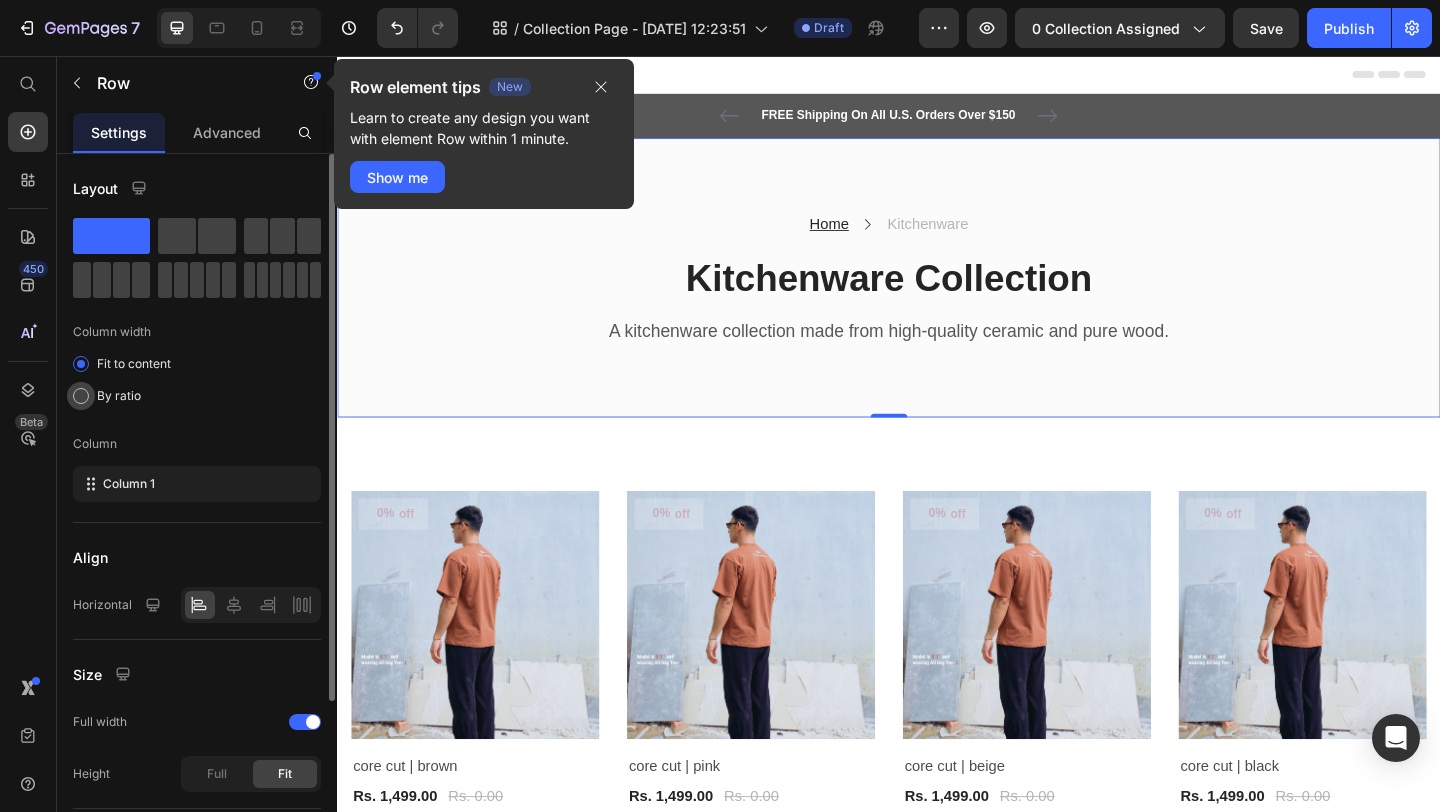 click on "By ratio" at bounding box center (119, 396) 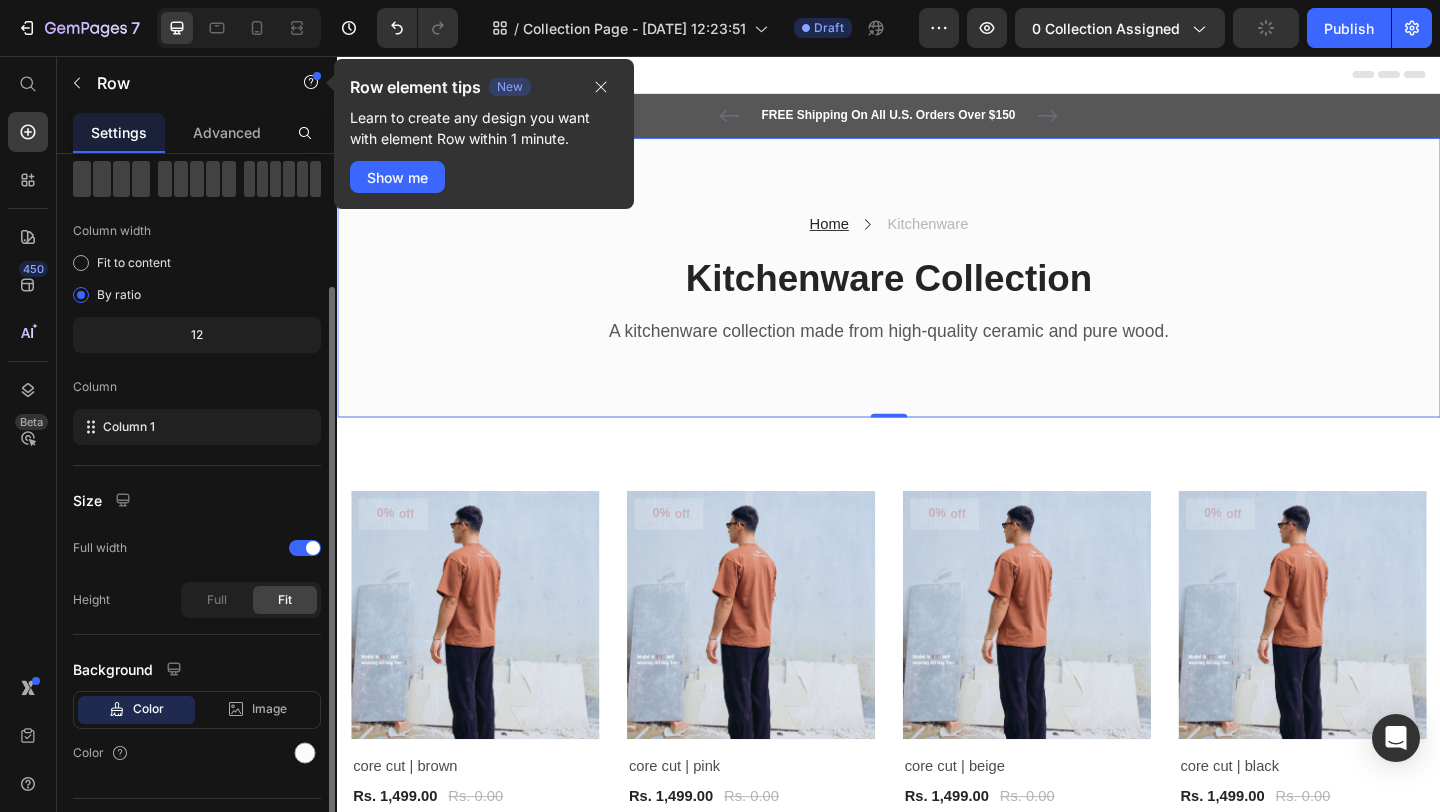 scroll, scrollTop: 133, scrollLeft: 0, axis: vertical 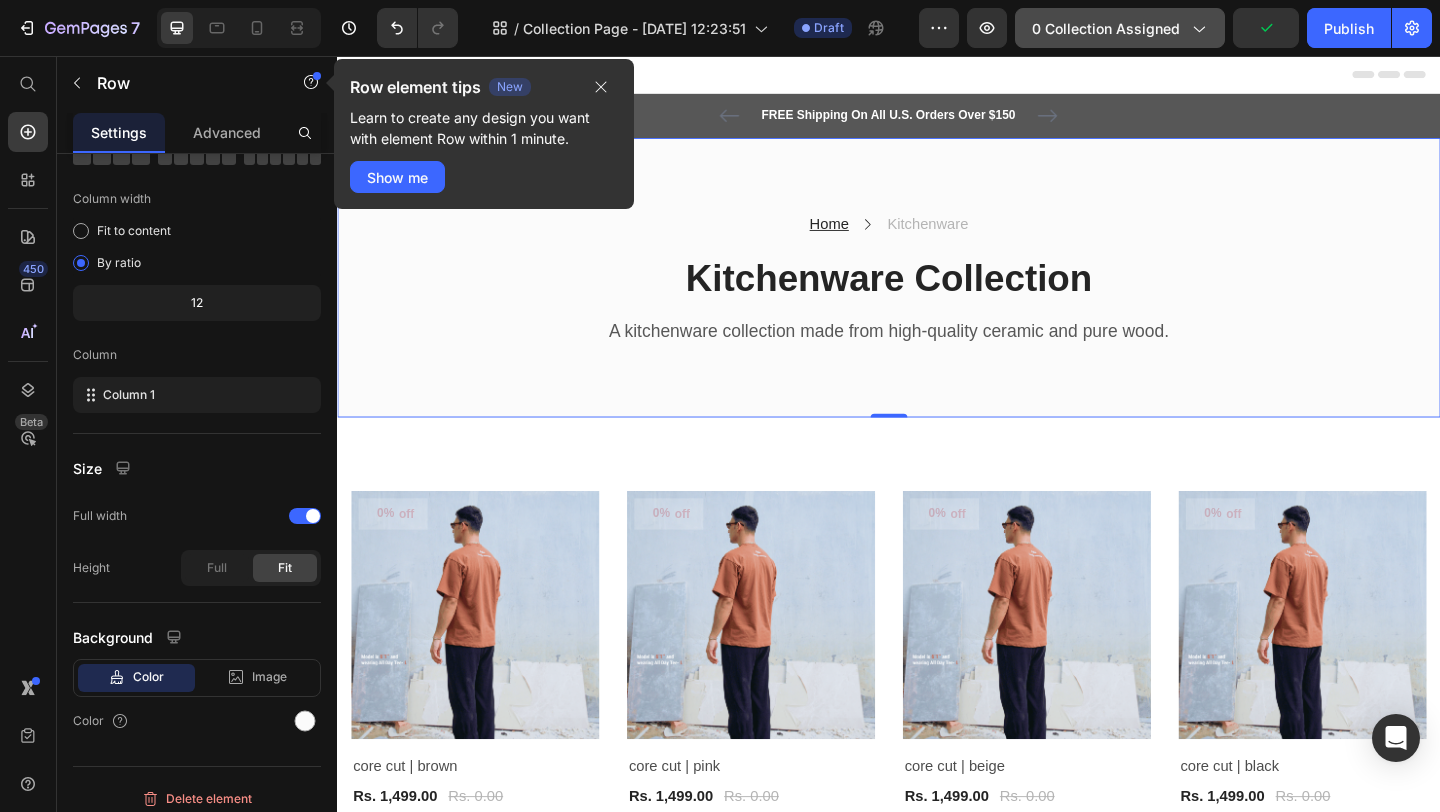 click on "0 collection assigned" 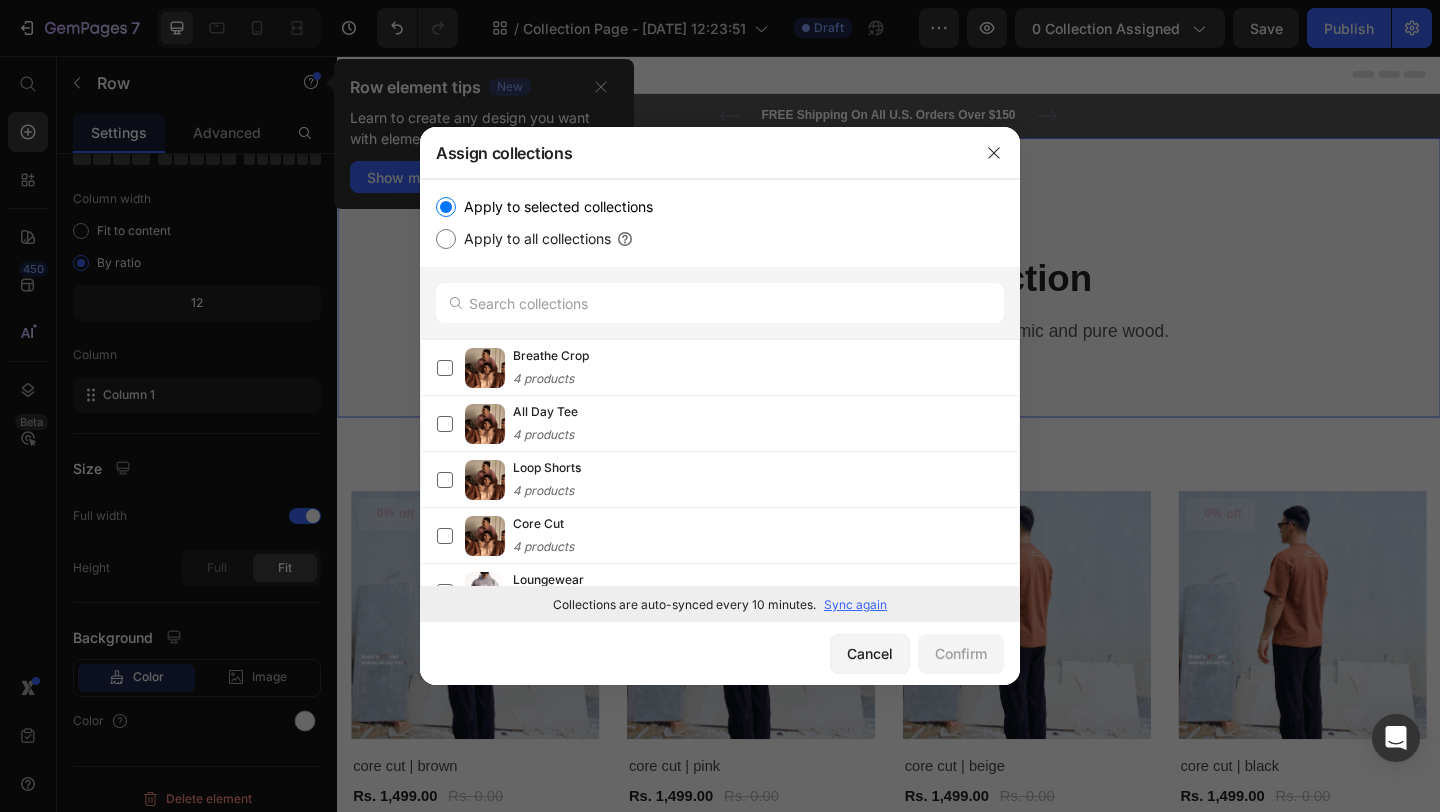 click on "Apply to all collections" at bounding box center (533, 239) 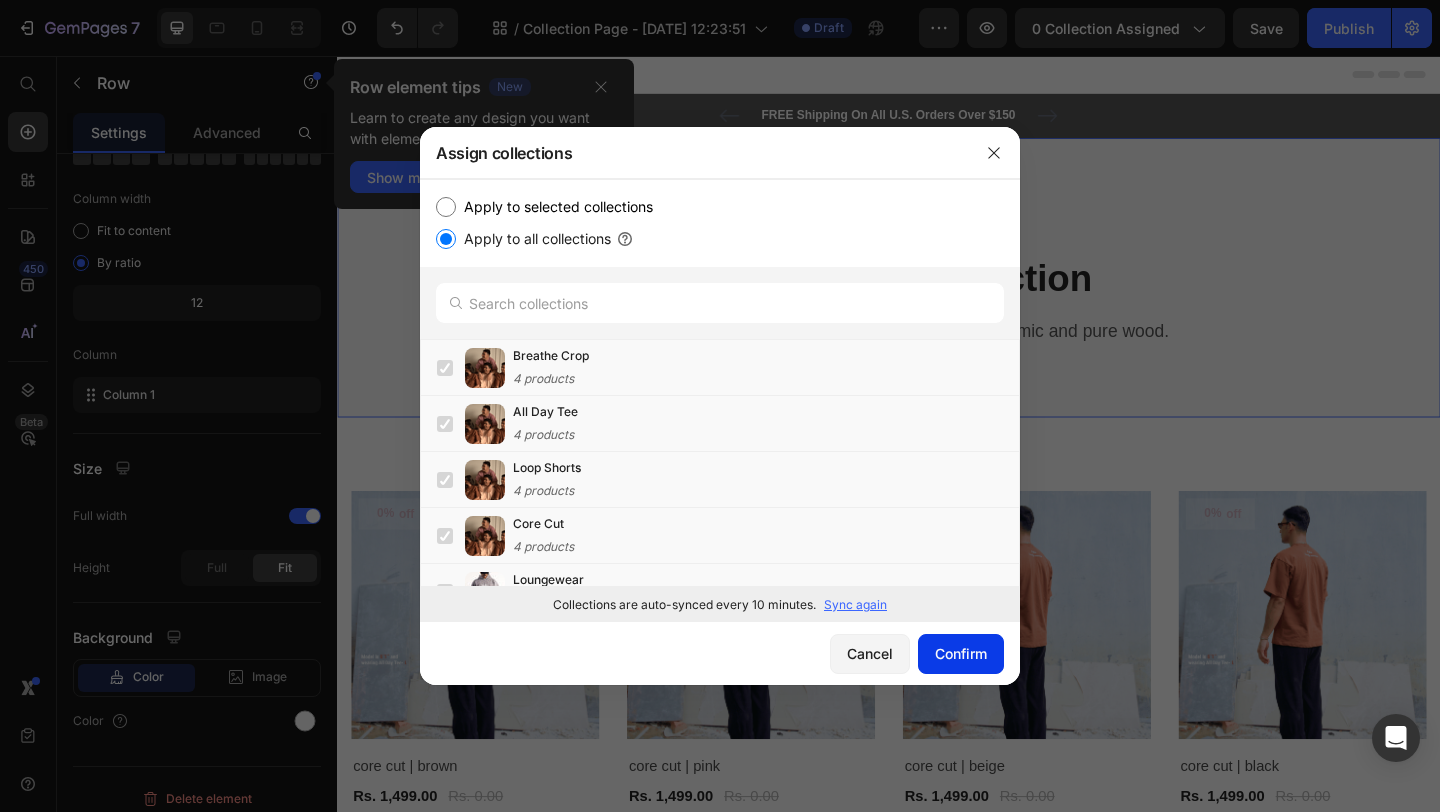 click on "Confirm" 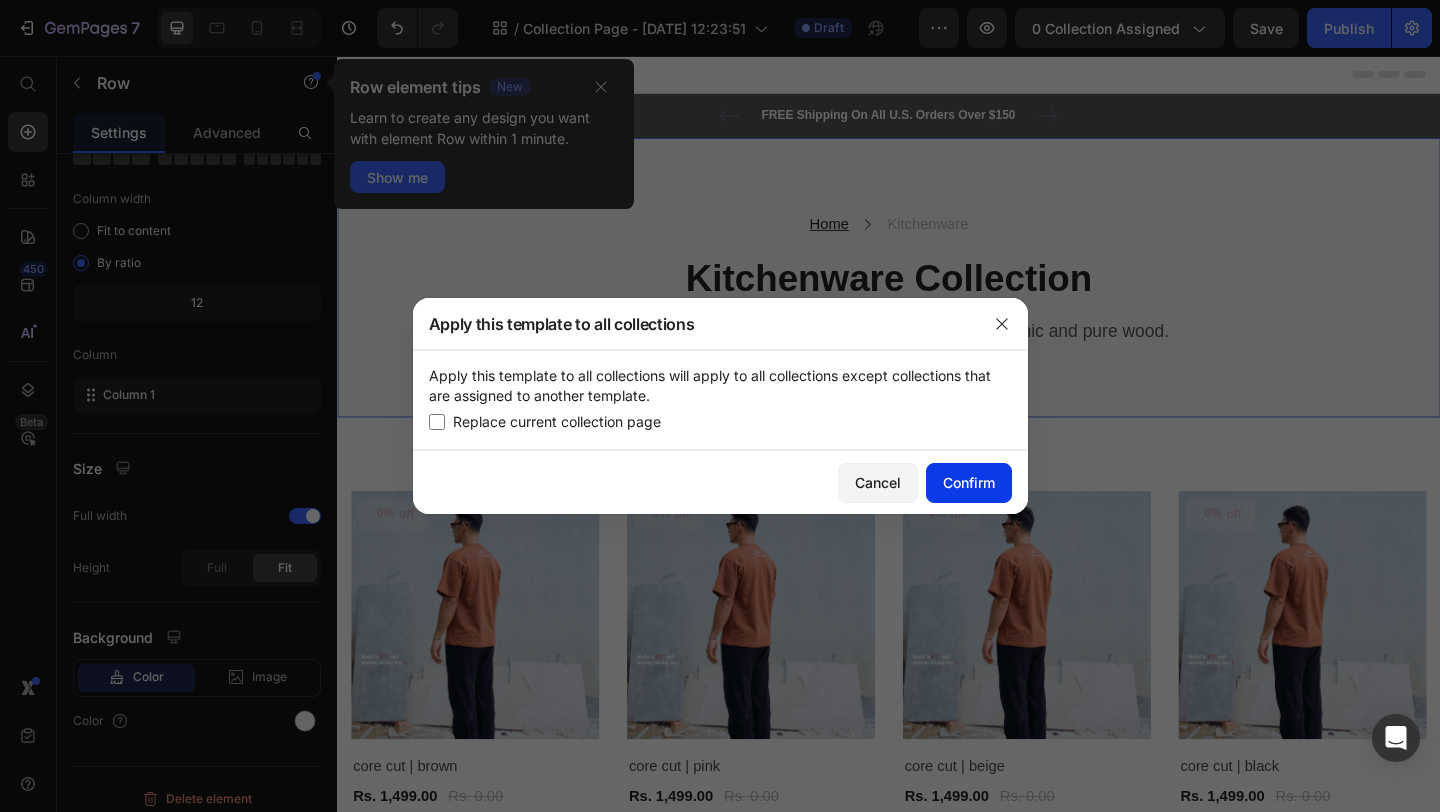 click on "Confirm" at bounding box center [969, 482] 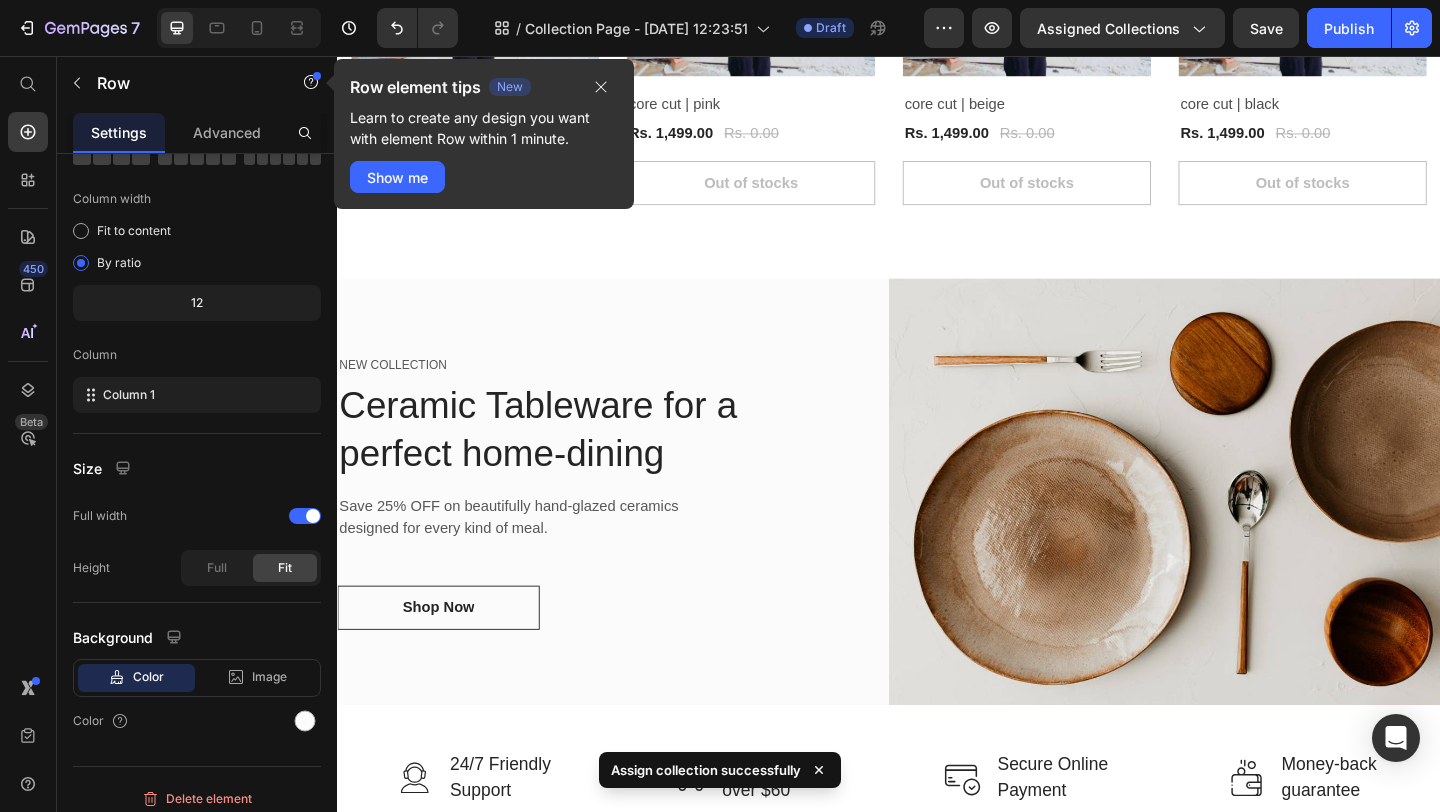 scroll, scrollTop: 712, scrollLeft: 0, axis: vertical 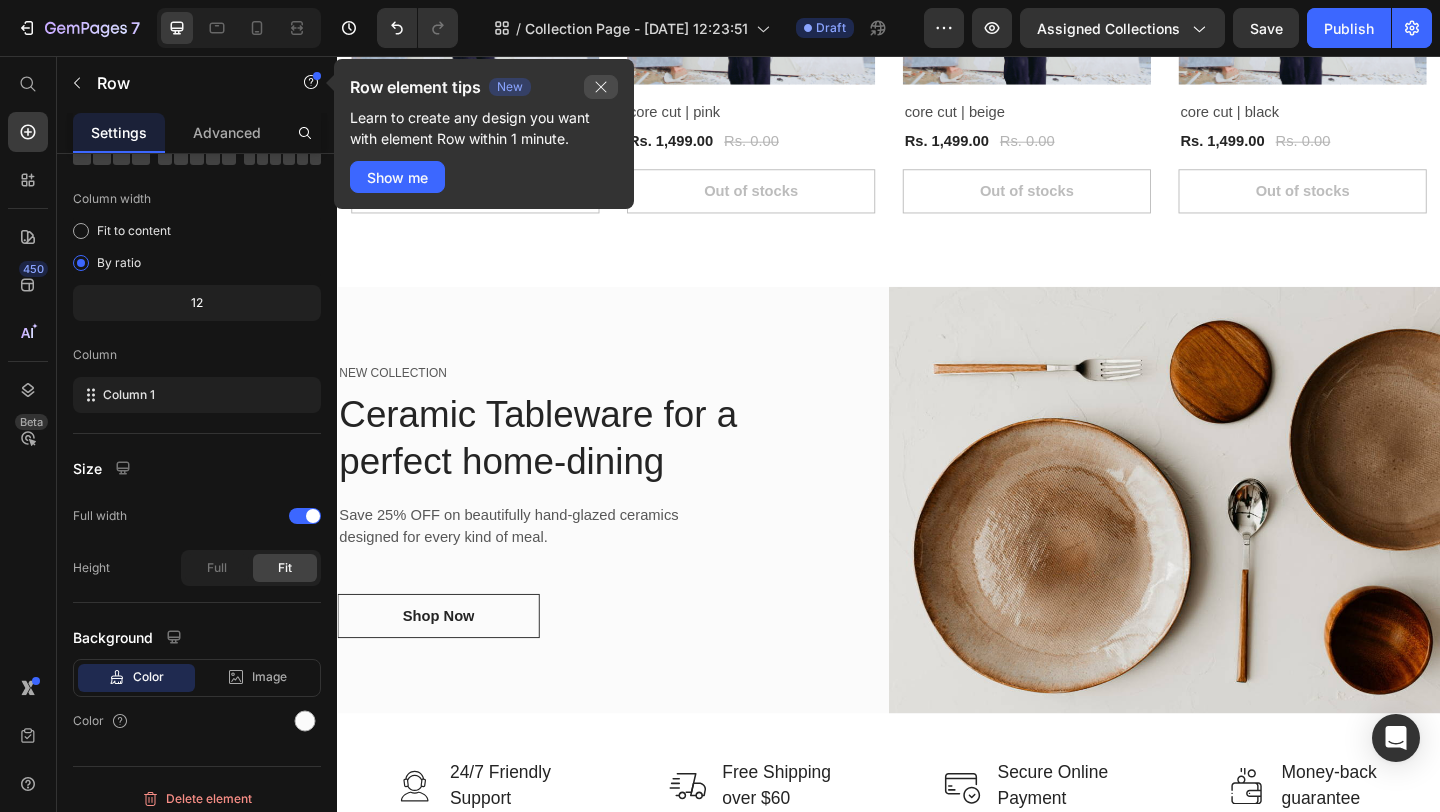 click 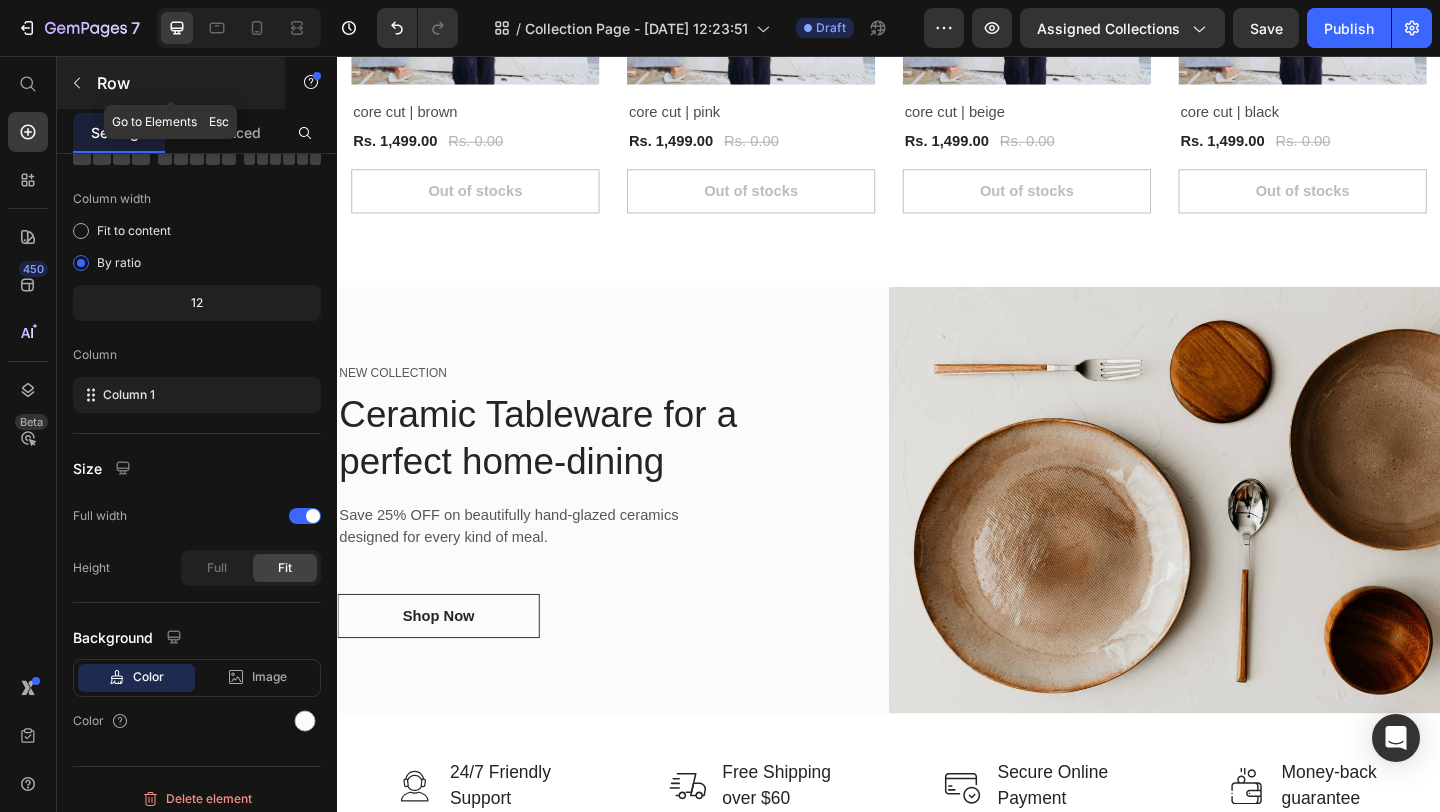click 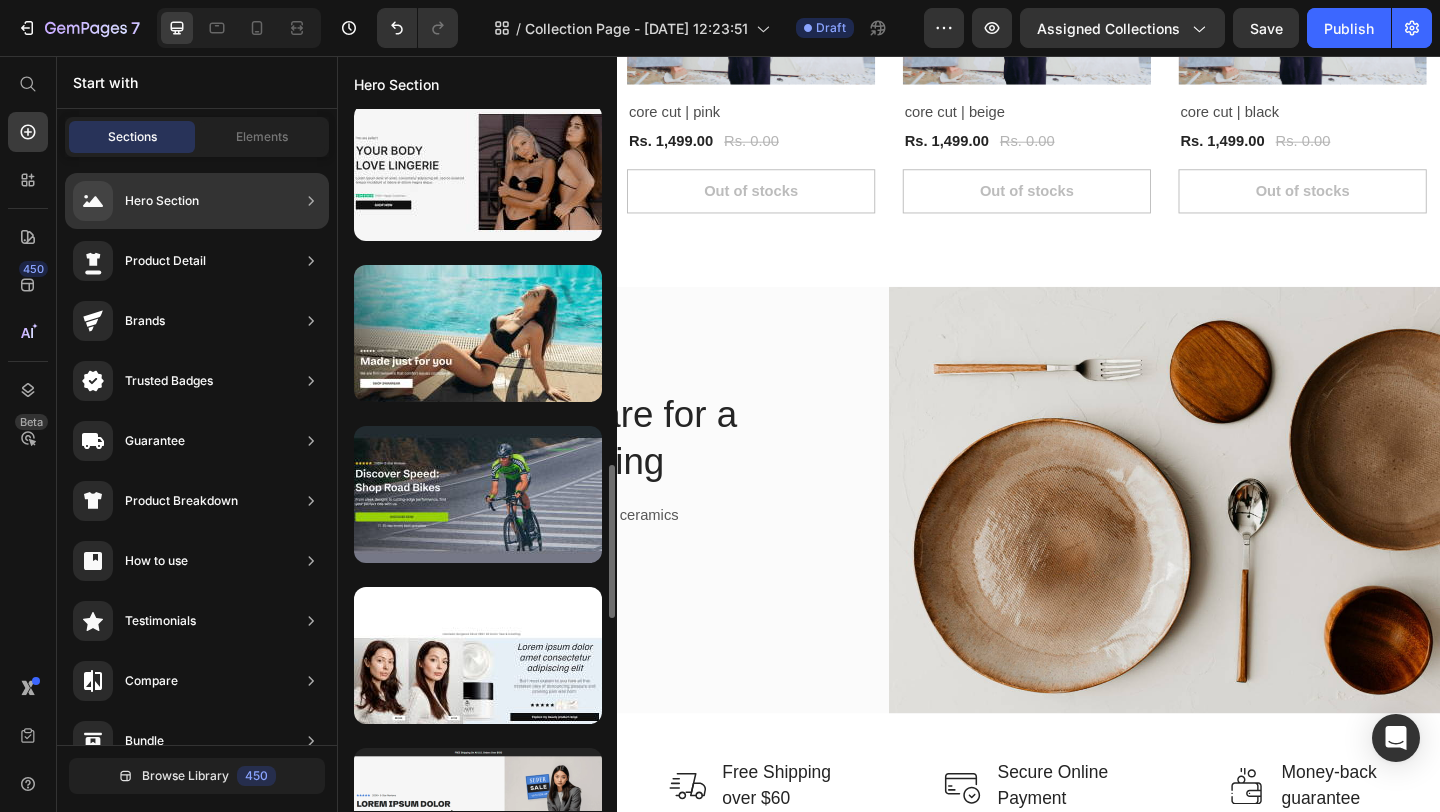 scroll, scrollTop: 1622, scrollLeft: 0, axis: vertical 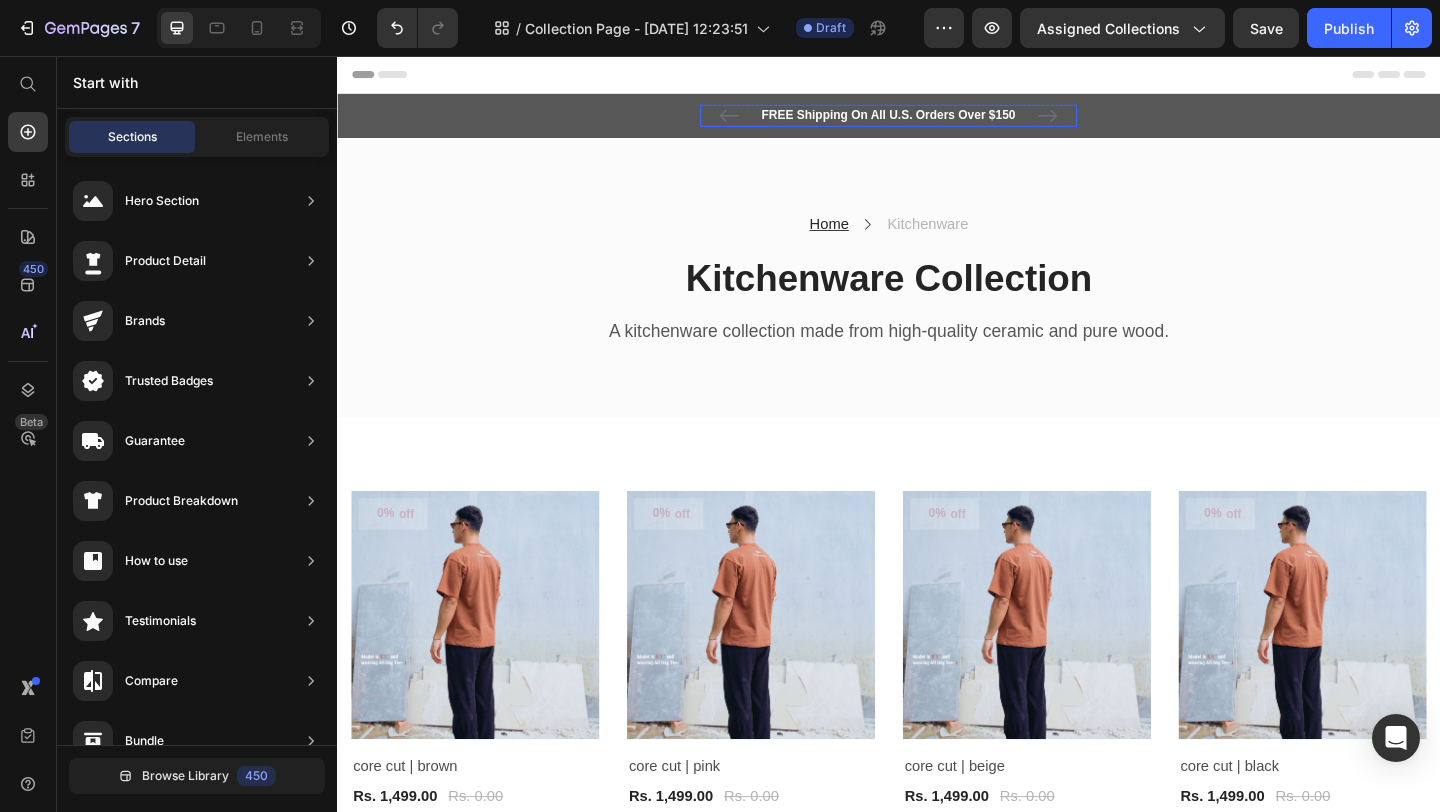 click on "FREE Shipping On All U.S. Orders Over $150" at bounding box center [937, 121] 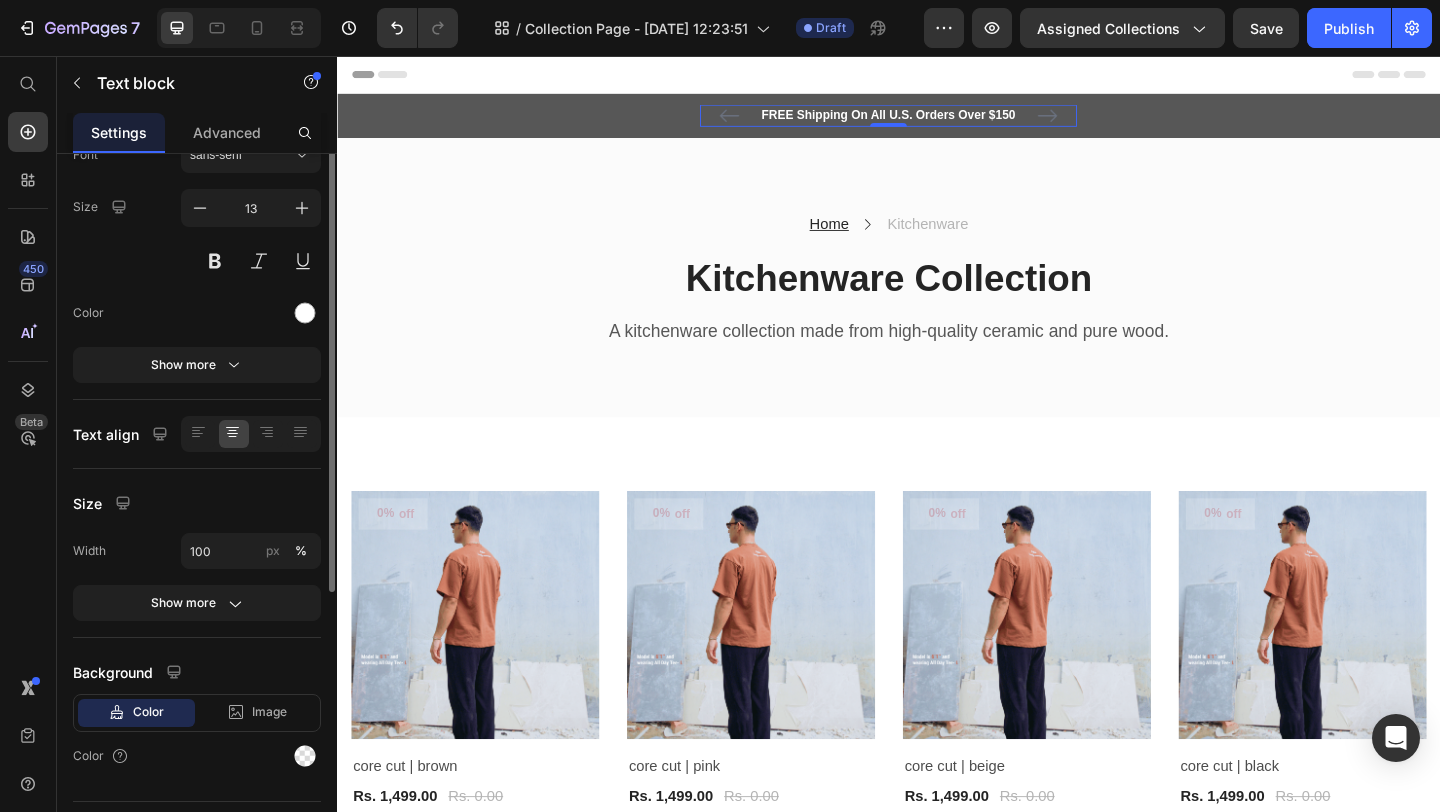 scroll, scrollTop: 0, scrollLeft: 0, axis: both 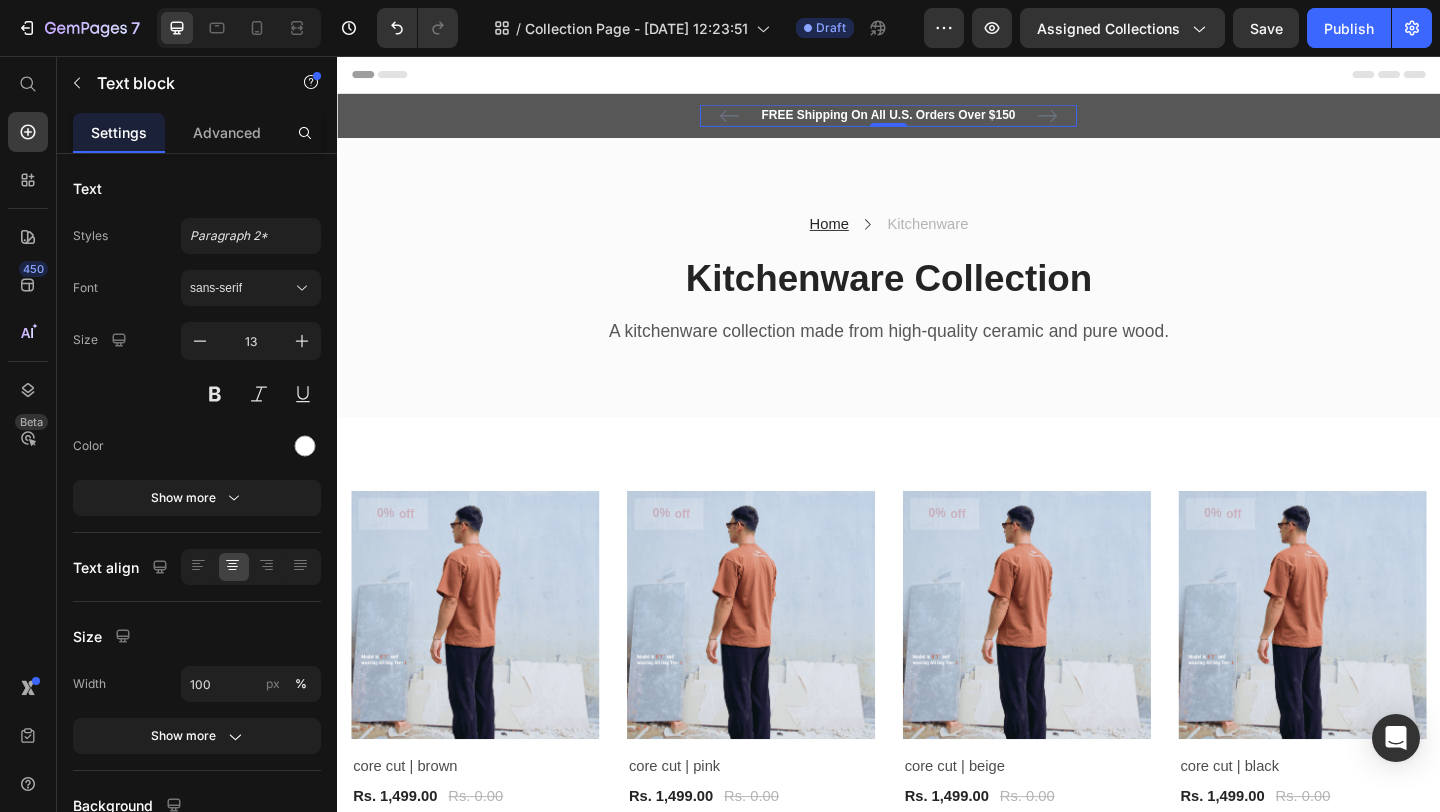 click on "FREE Shipping On All U.S. Orders Over $150" at bounding box center (937, 121) 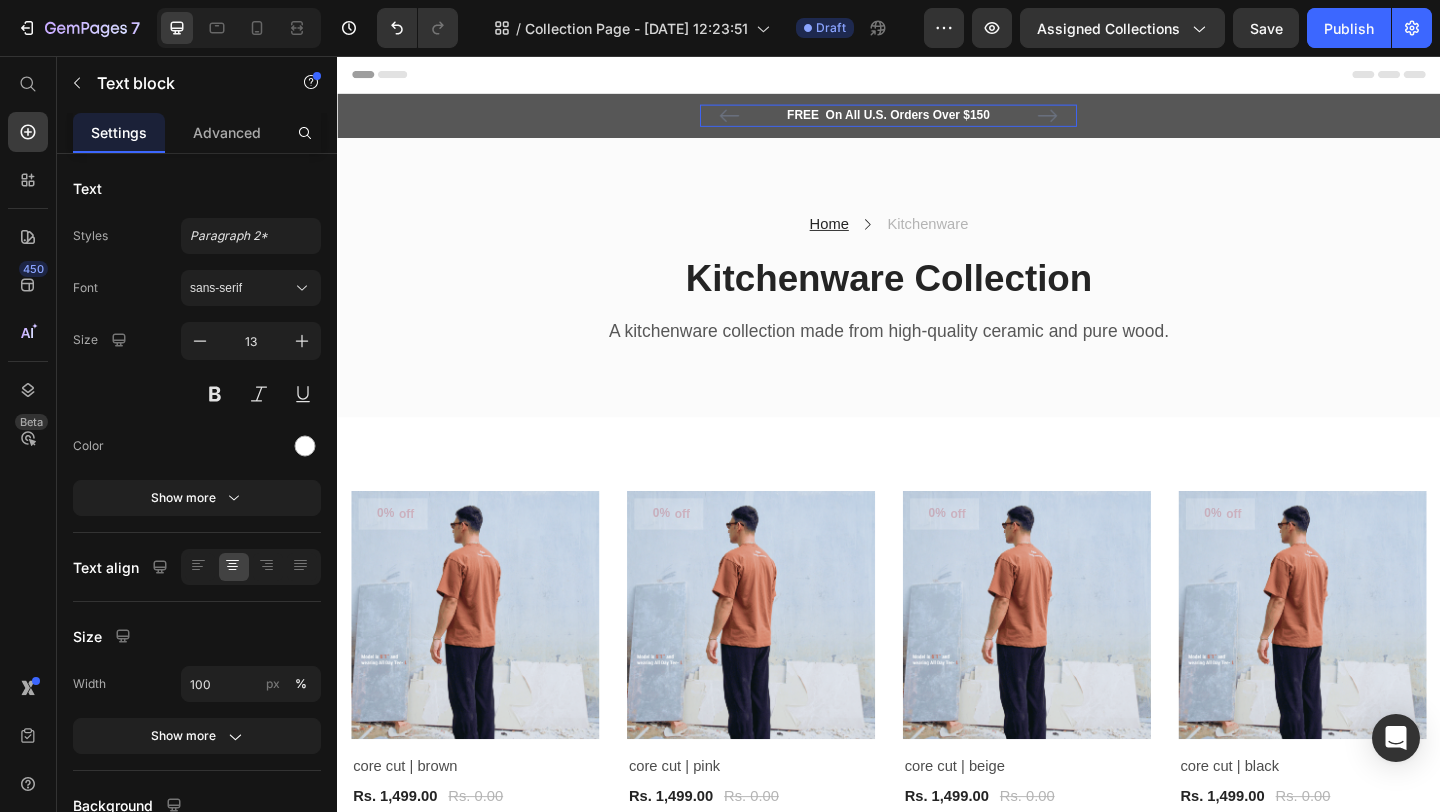 click on "FREE  On All U.S. Orders Over $150" at bounding box center [937, 121] 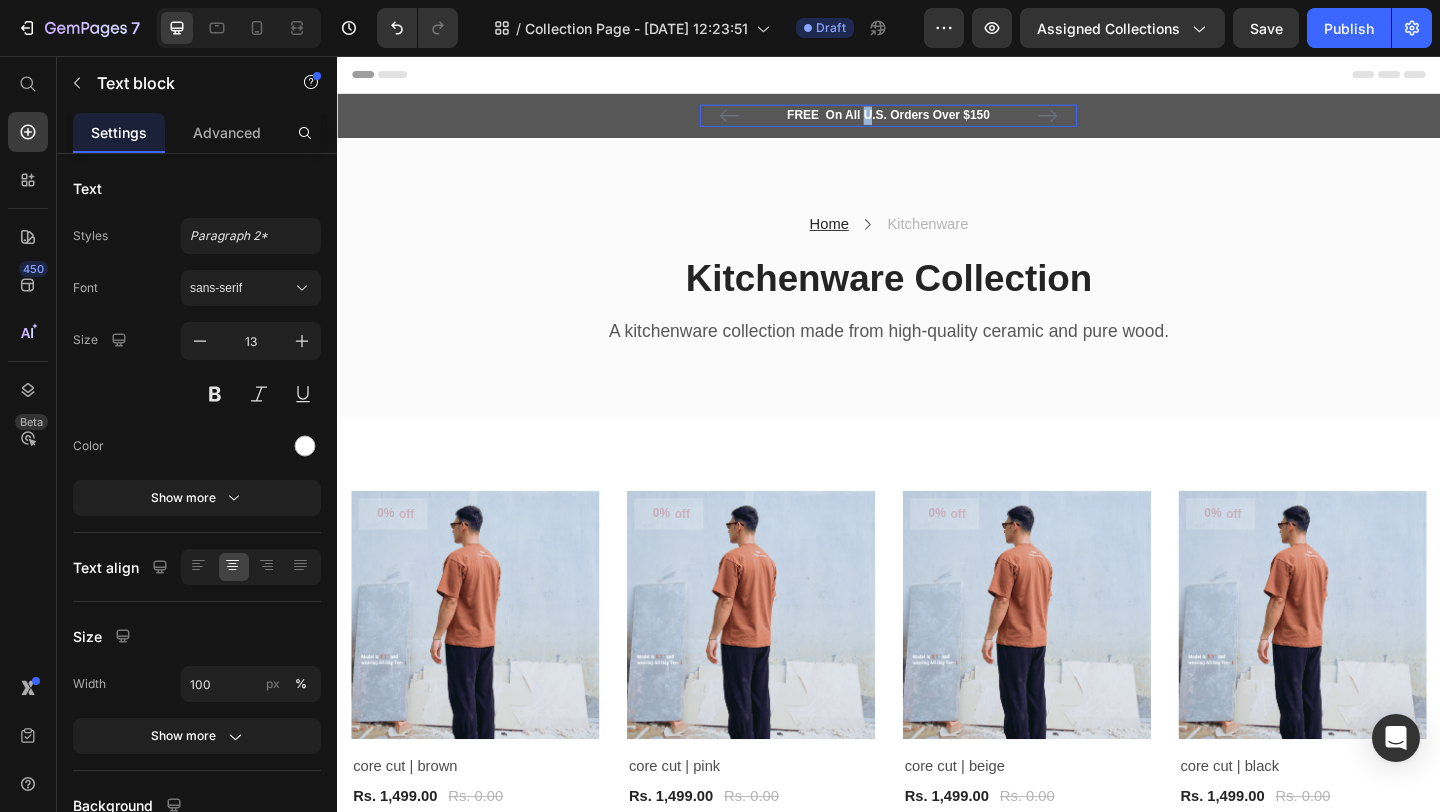 click on "FREE  On All U.S. Orders Over $150" at bounding box center (937, 121) 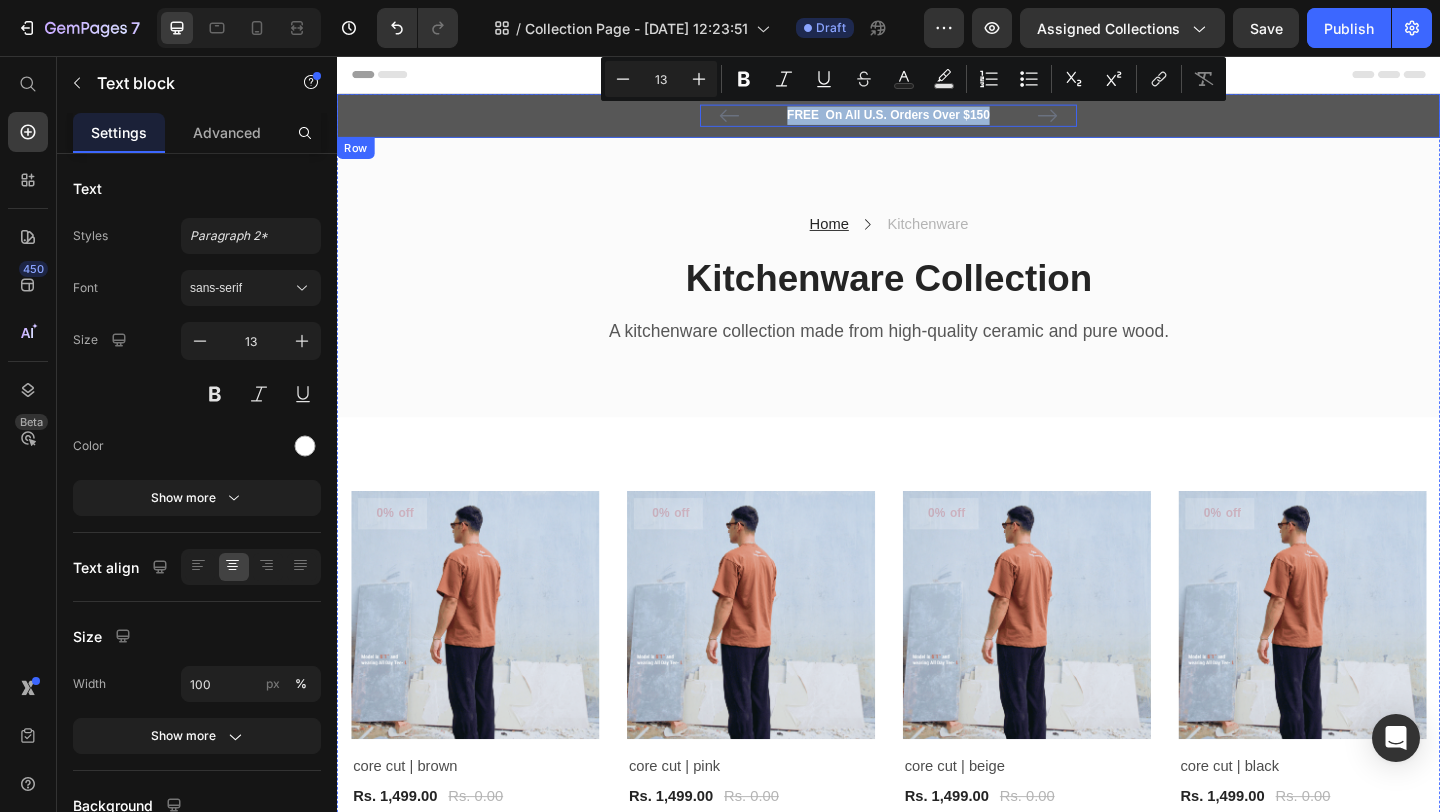 click on "FREE  On All U.S. Orders Over $150 Text block   0 5000+ Text block                Icon                Icon                Icon                Icon                Icon Icon List Hoz REVIEWS Text block Row 60-DAY FREE RETURNS Text block
Carousel Row" at bounding box center (937, 121) 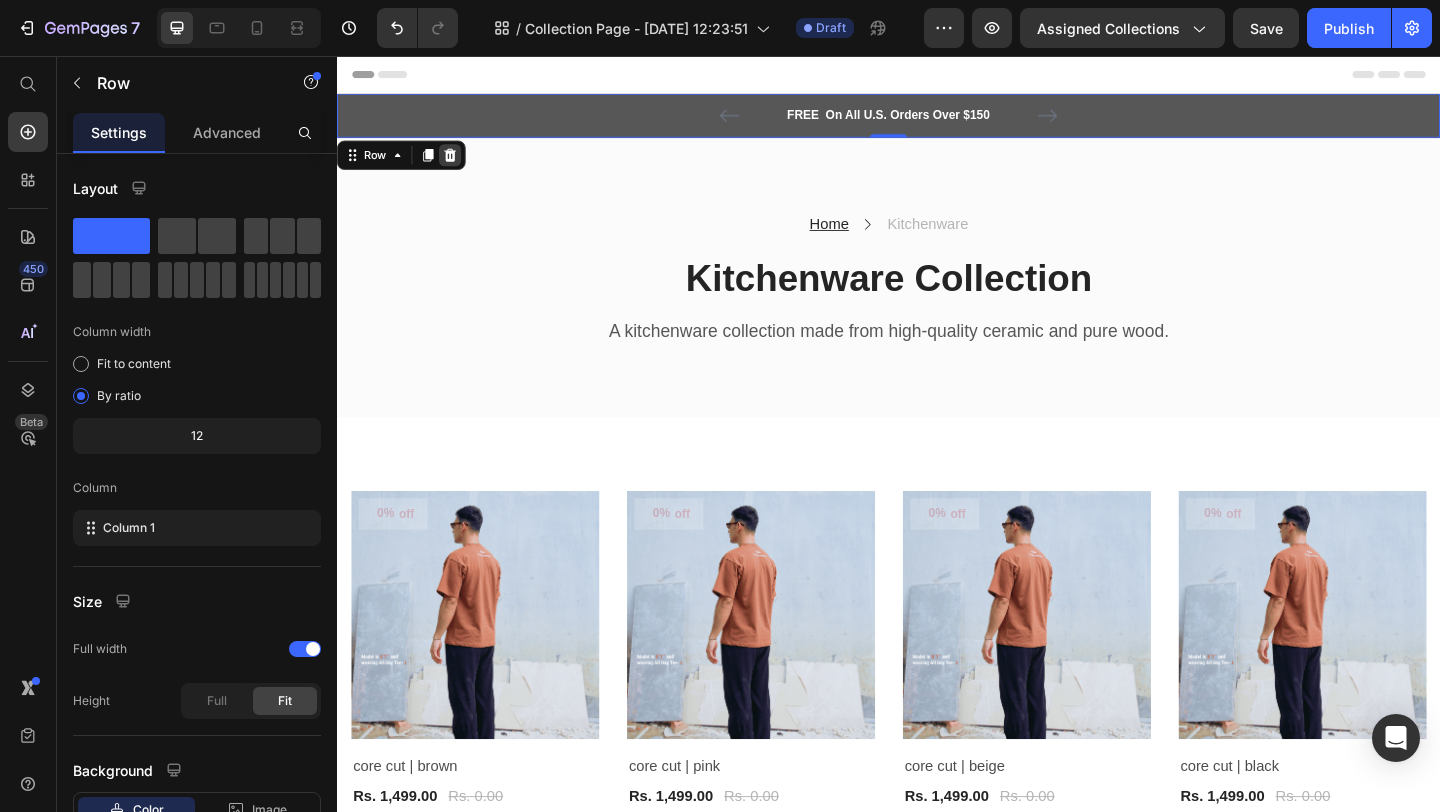 click 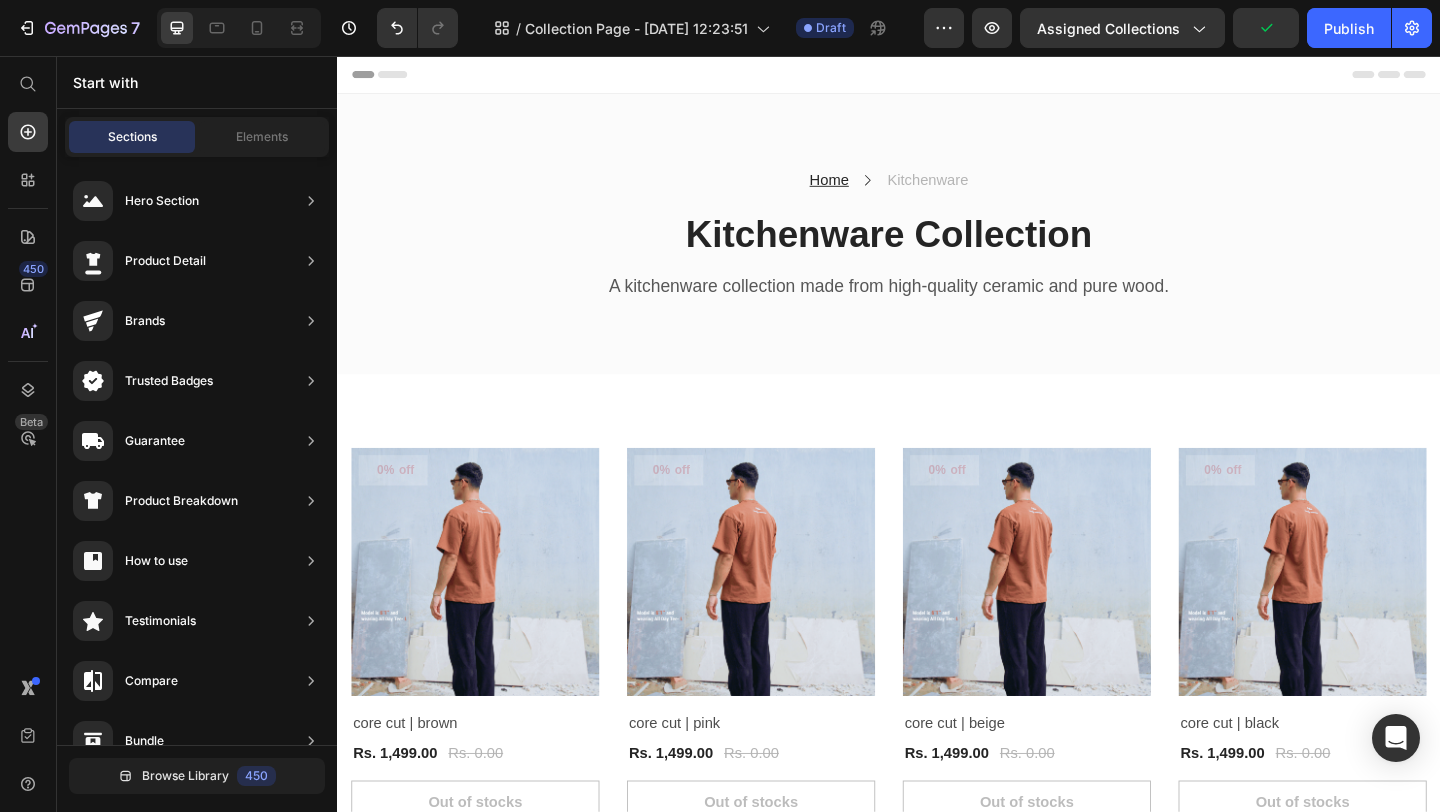 click on "Header" at bounding box center (937, 76) 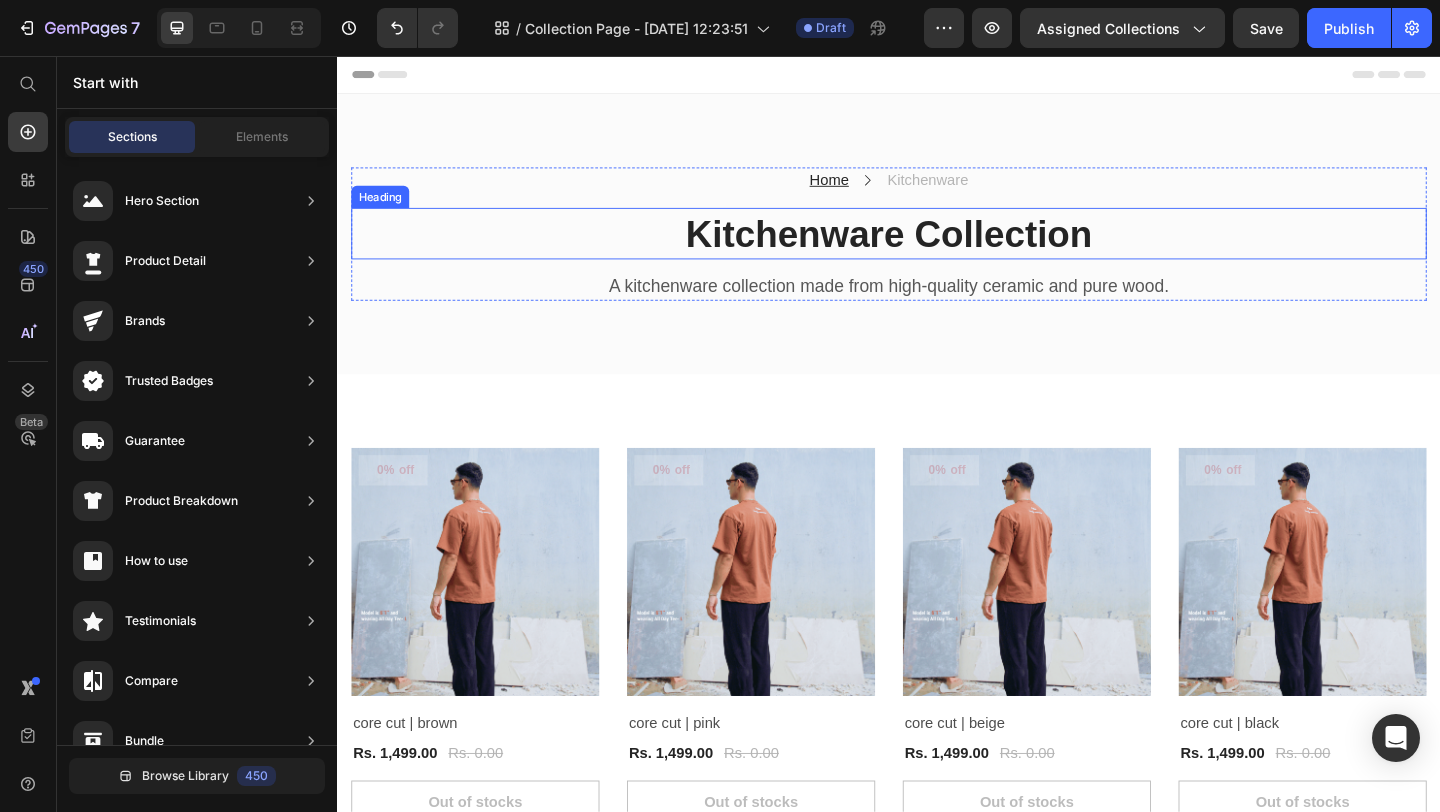 click on "Kitchenware Collection" at bounding box center [937, 249] 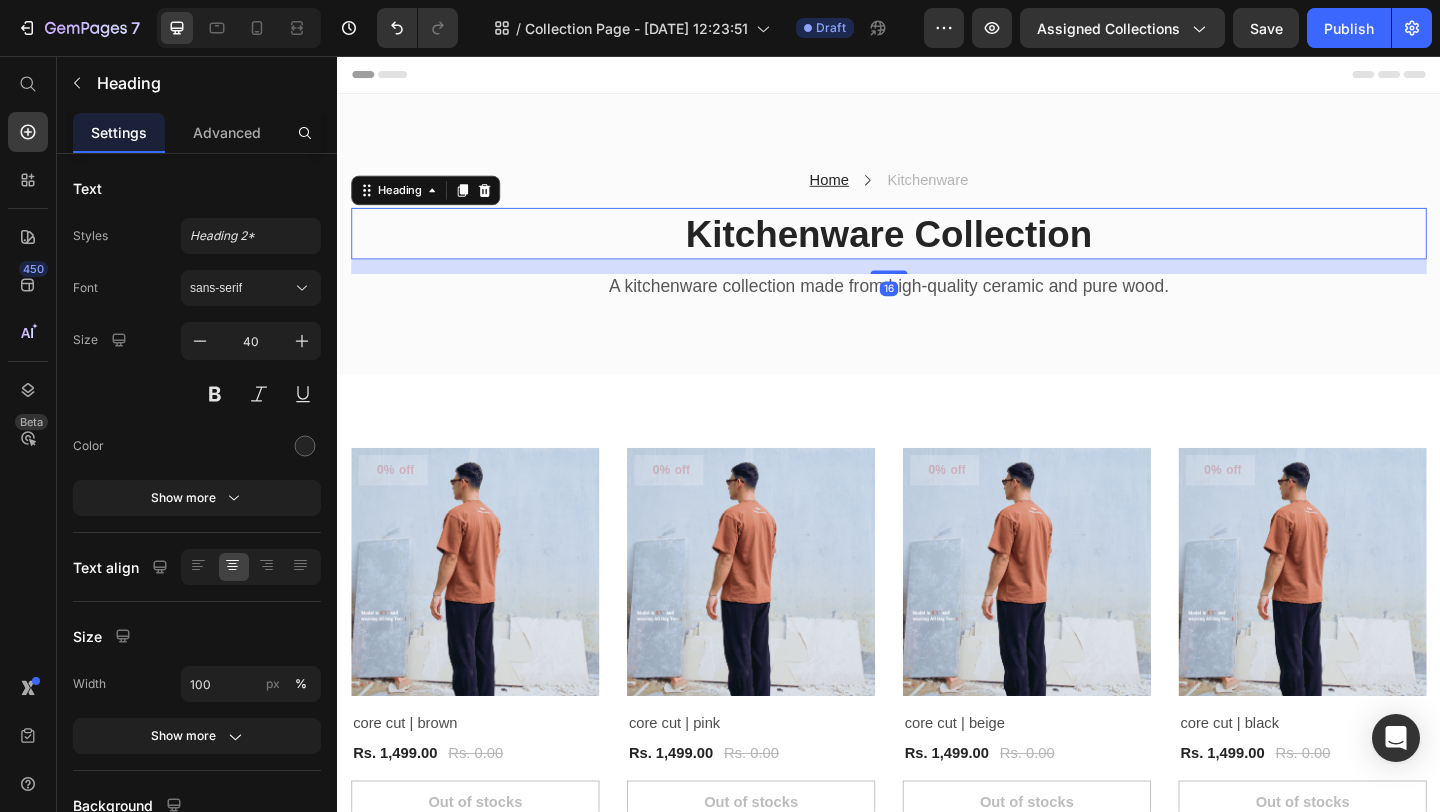 click on "Kitchenware Collection" at bounding box center (937, 249) 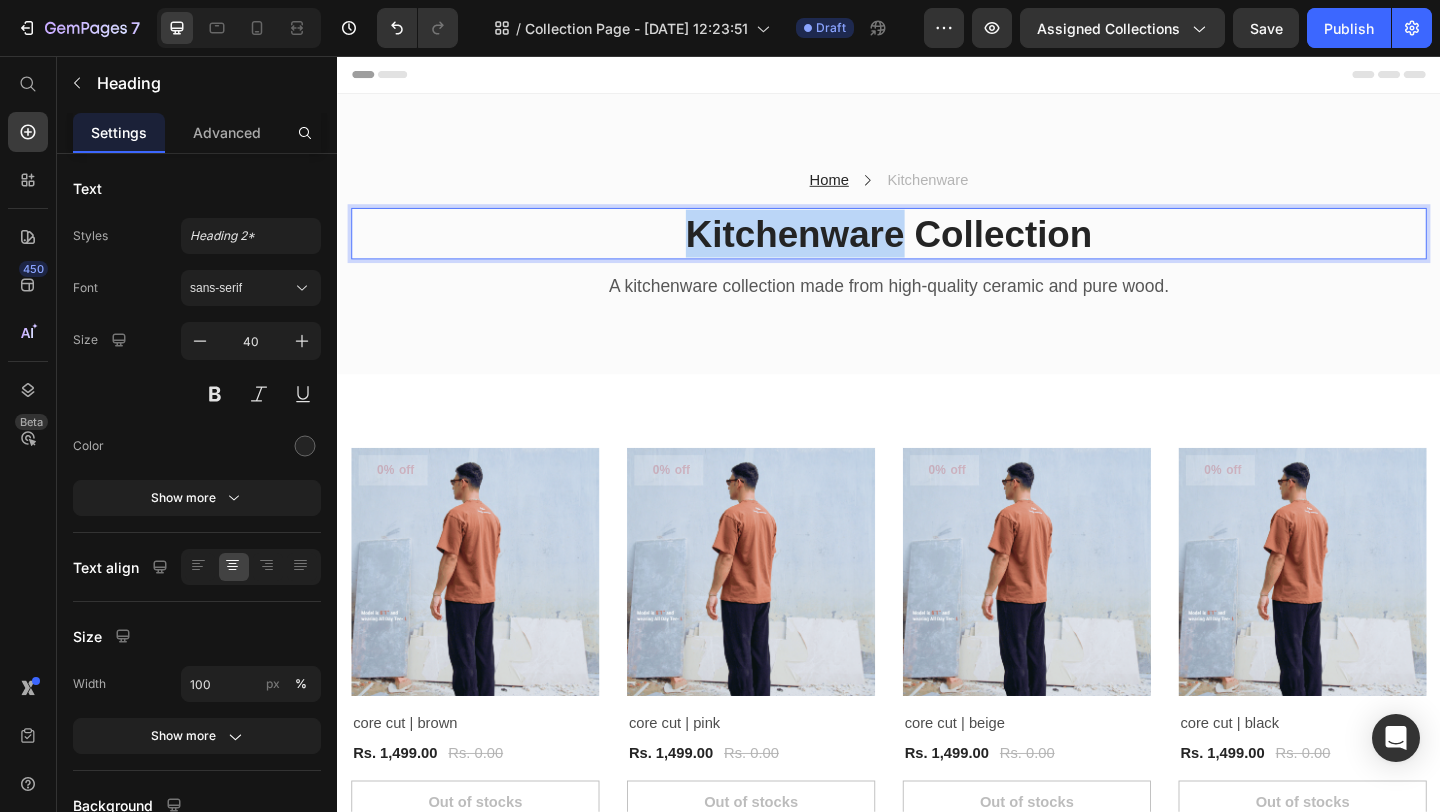click on "Kitchenware Collection" at bounding box center (937, 249) 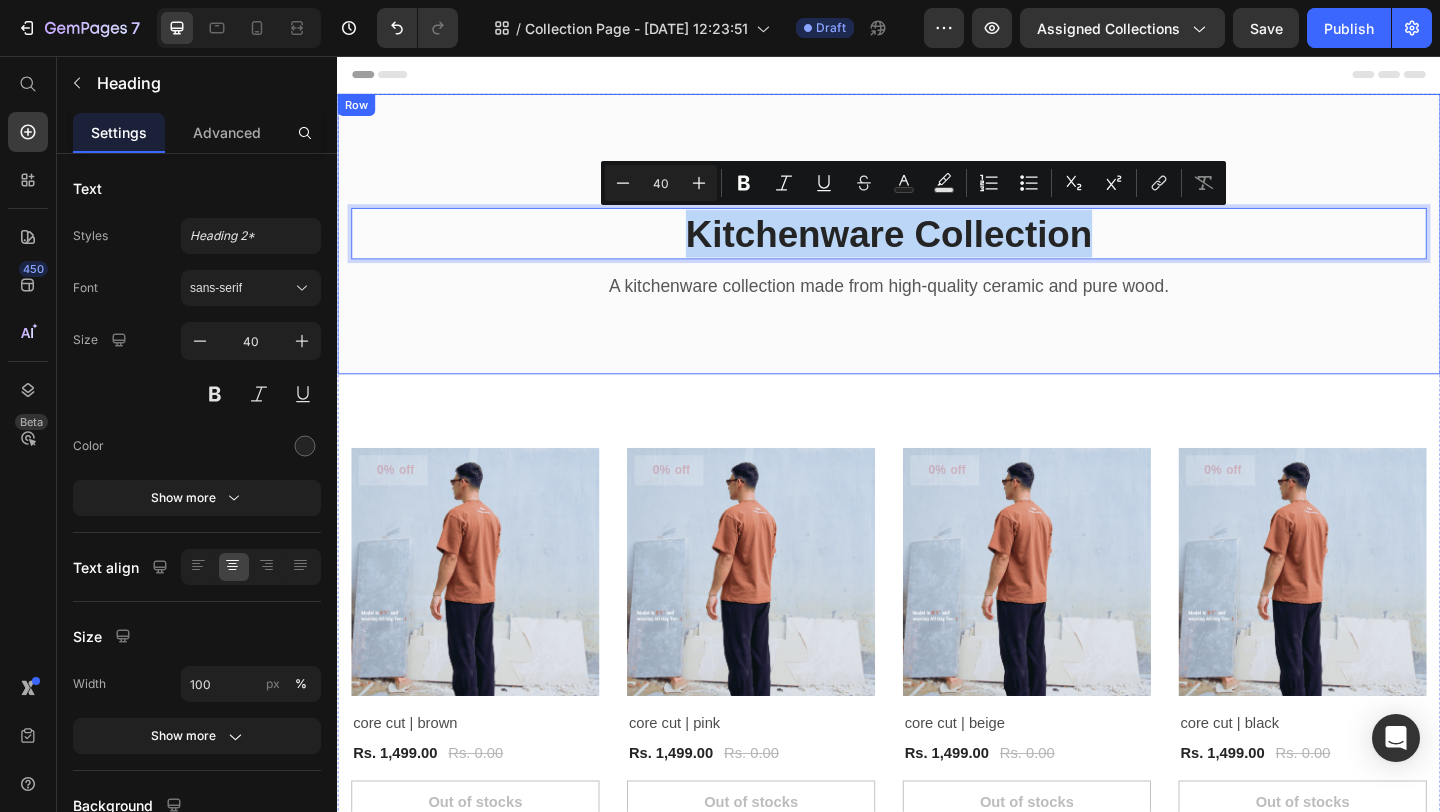 scroll, scrollTop: 1, scrollLeft: 0, axis: vertical 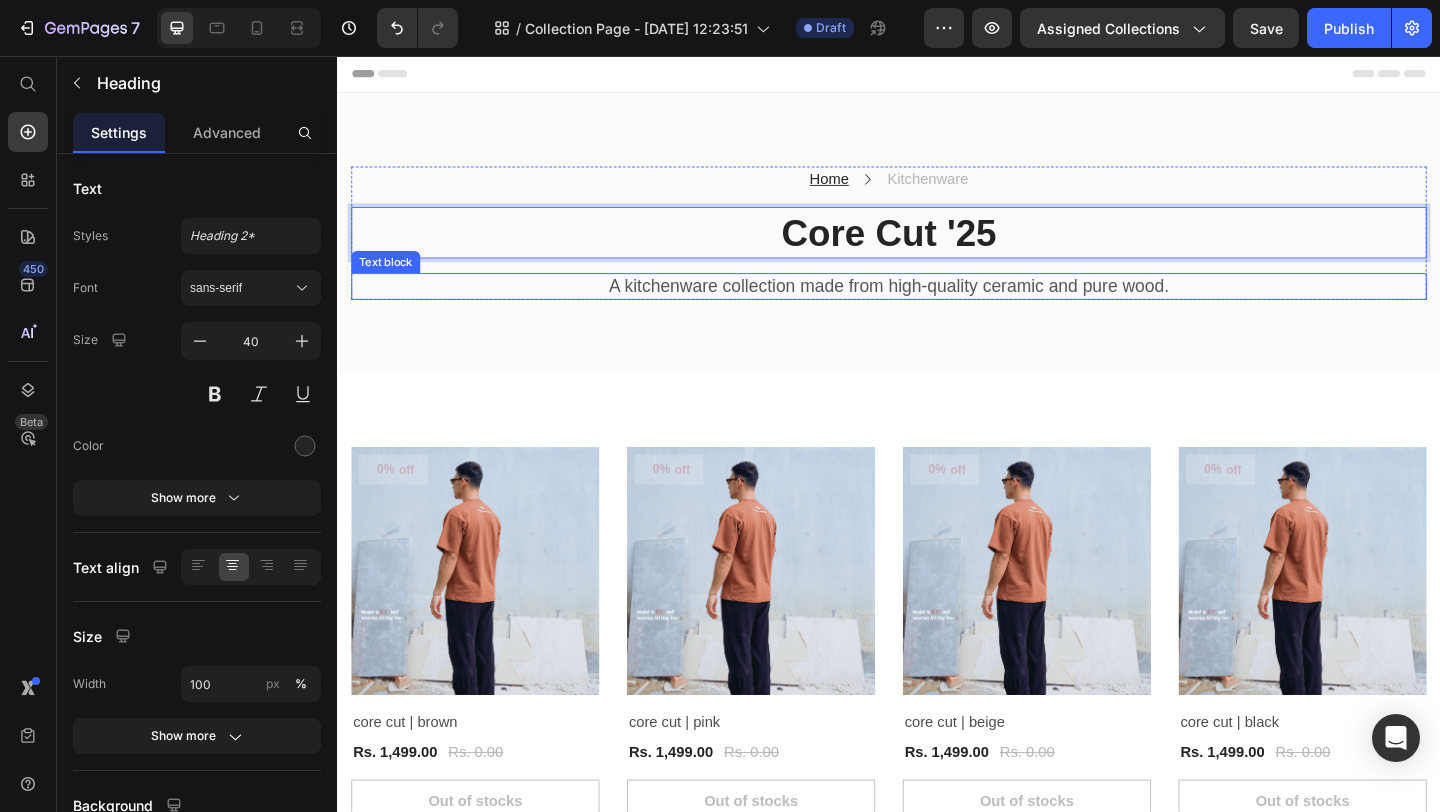 click on "A kitchenware collection made from high-quality ceramic and pure wood." at bounding box center (937, 306) 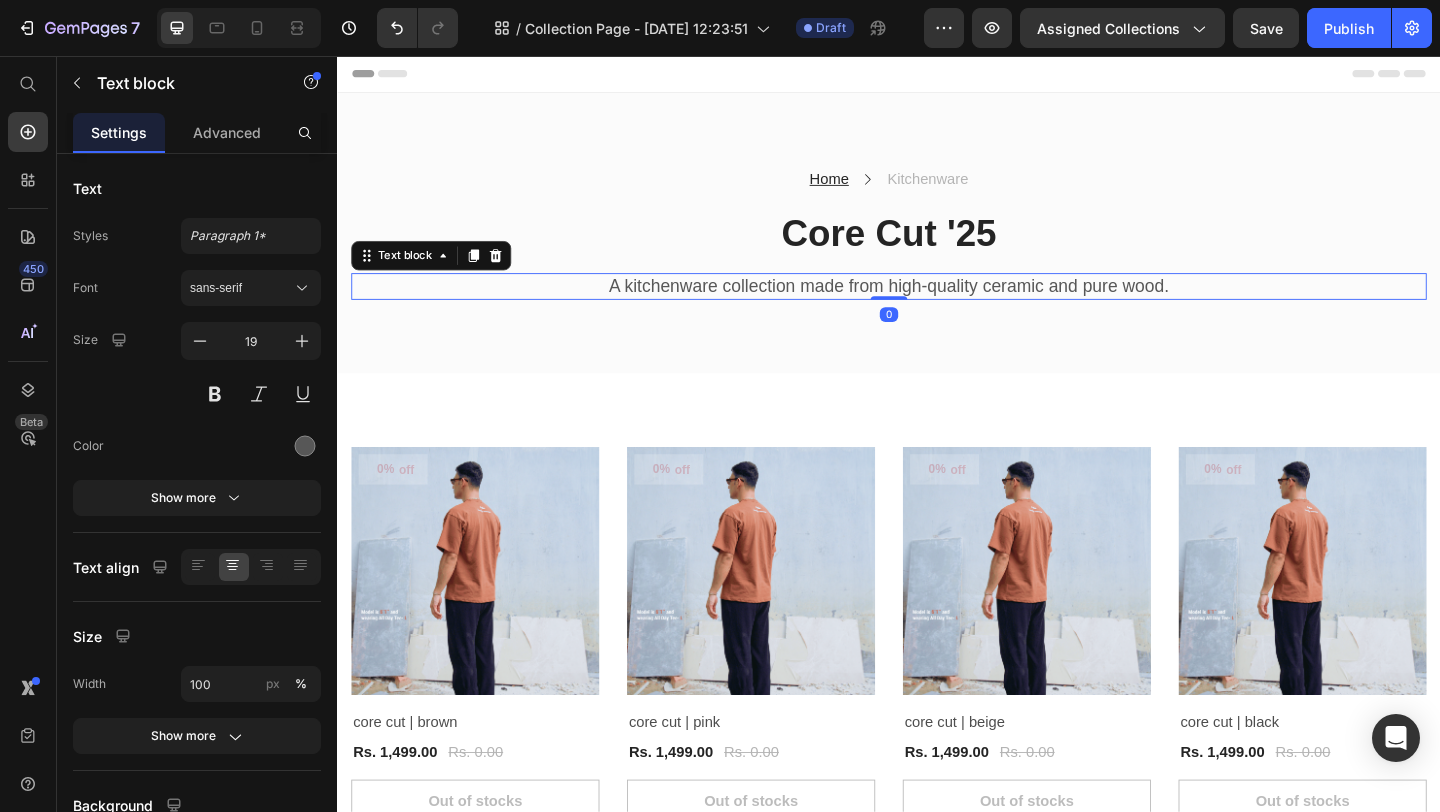 click on "A kitchenware collection made from high-quality ceramic and pure wood." at bounding box center (937, 306) 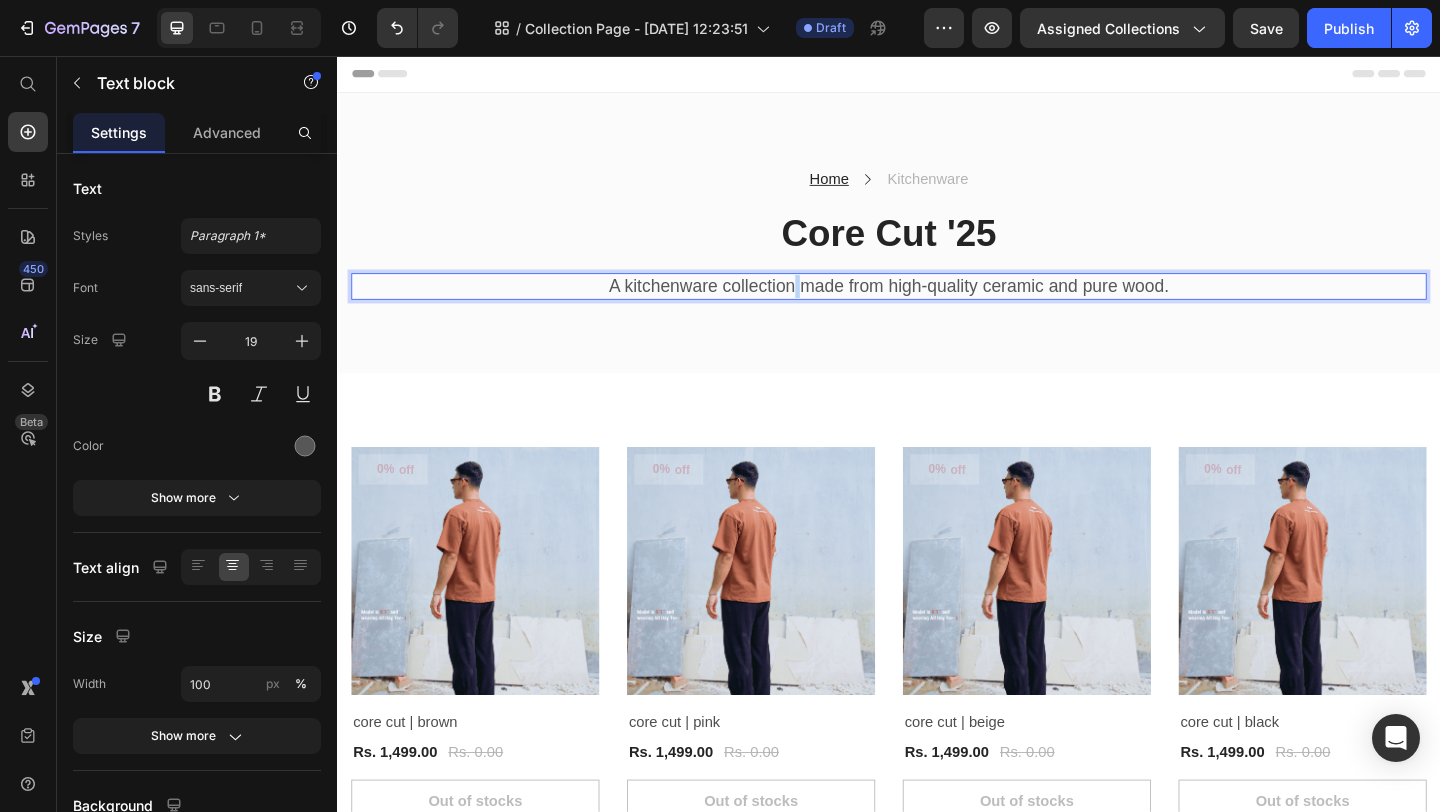 click on "A kitchenware collection made from high-quality ceramic and pure wood." at bounding box center [937, 306] 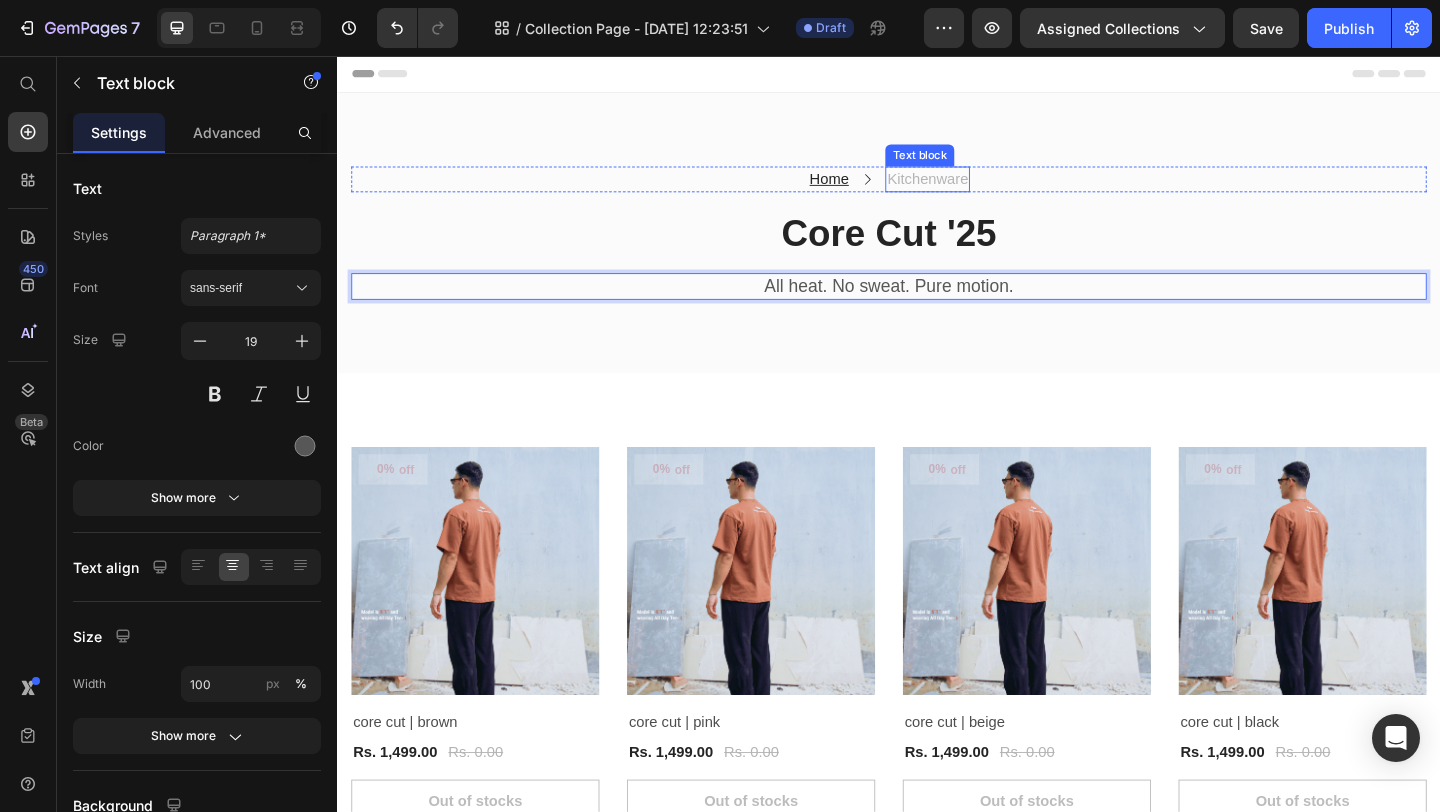 click on "Kitchenware" at bounding box center (979, 190) 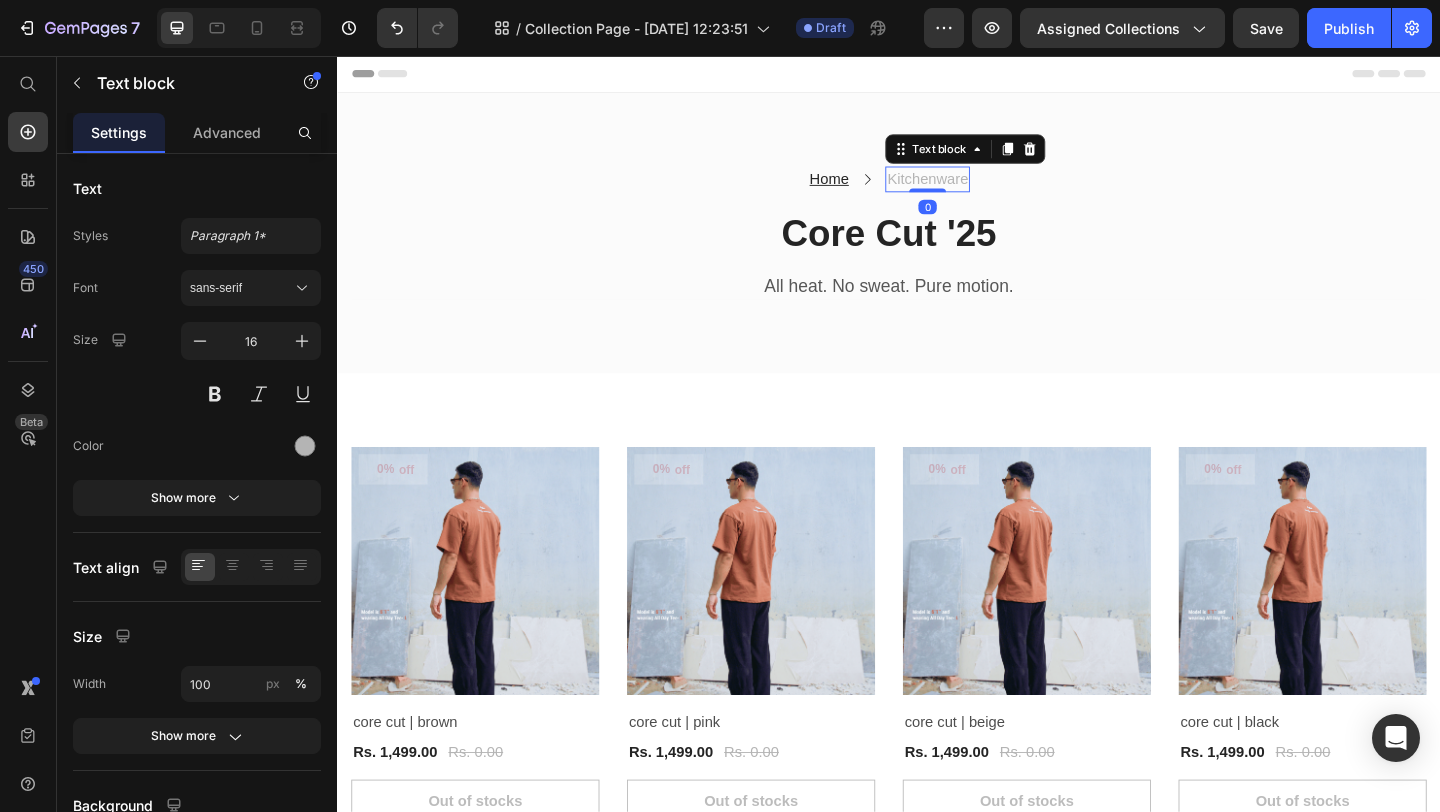 click on "Kitchenware" at bounding box center [979, 190] 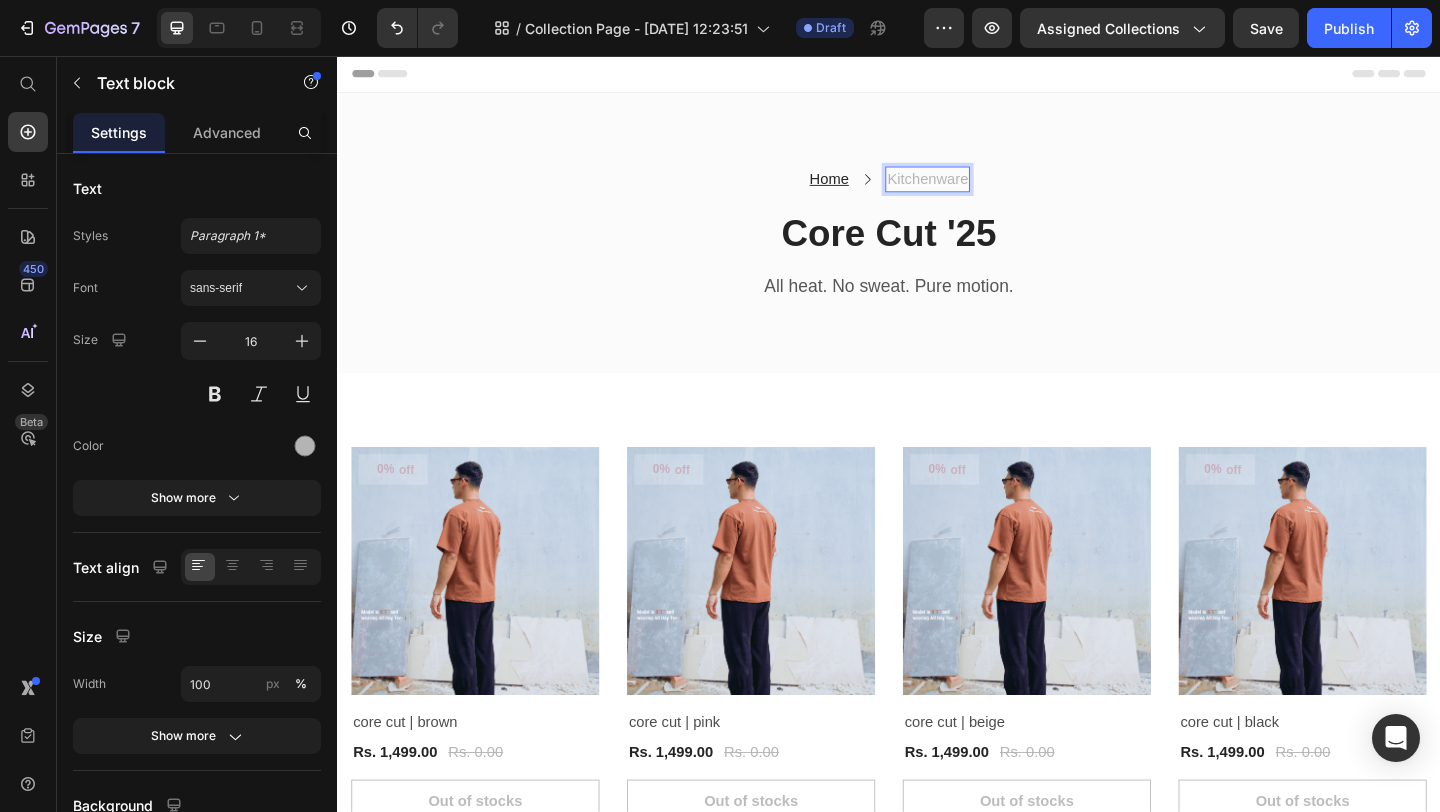 click on "Kitchenware" at bounding box center [979, 190] 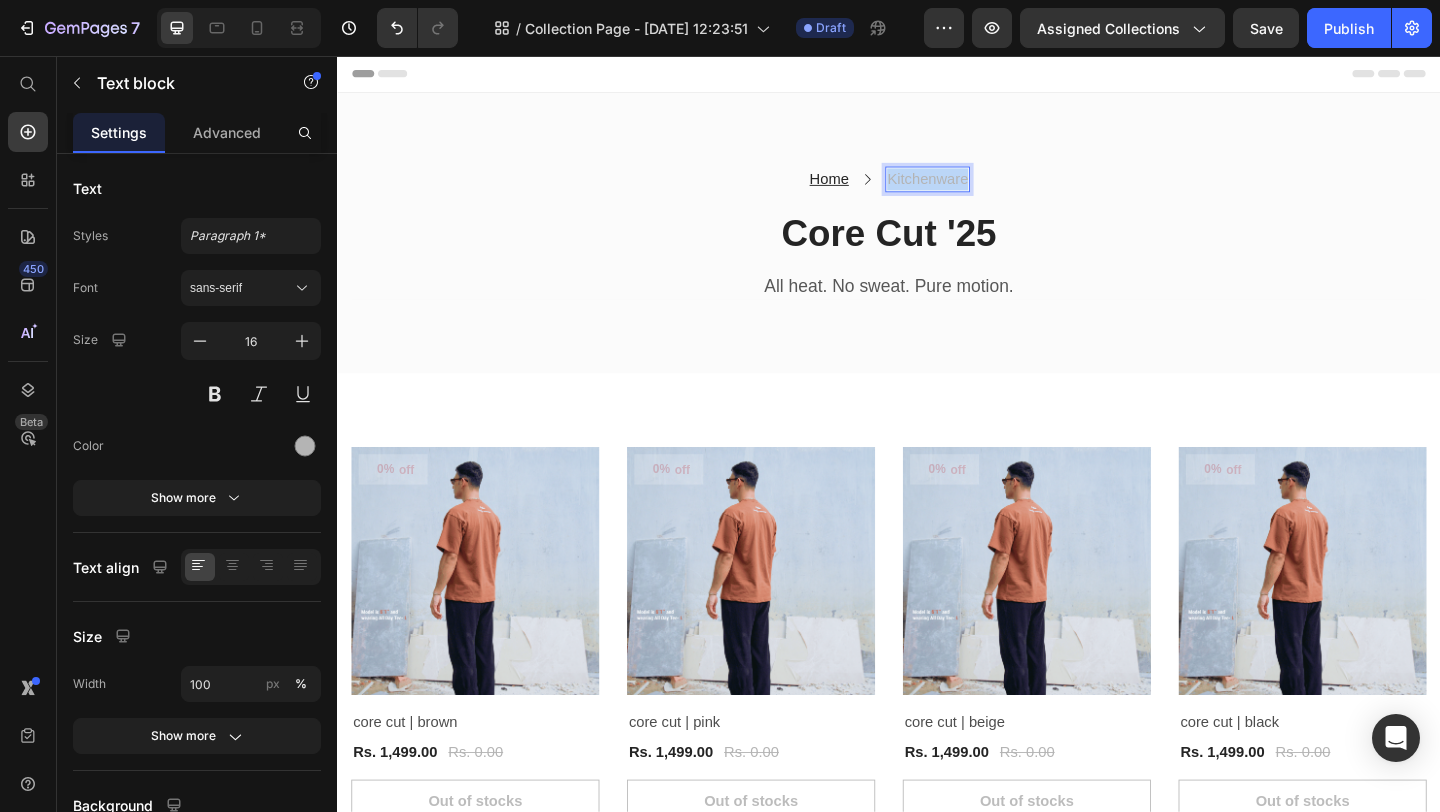 click on "Kitchenware" at bounding box center [979, 190] 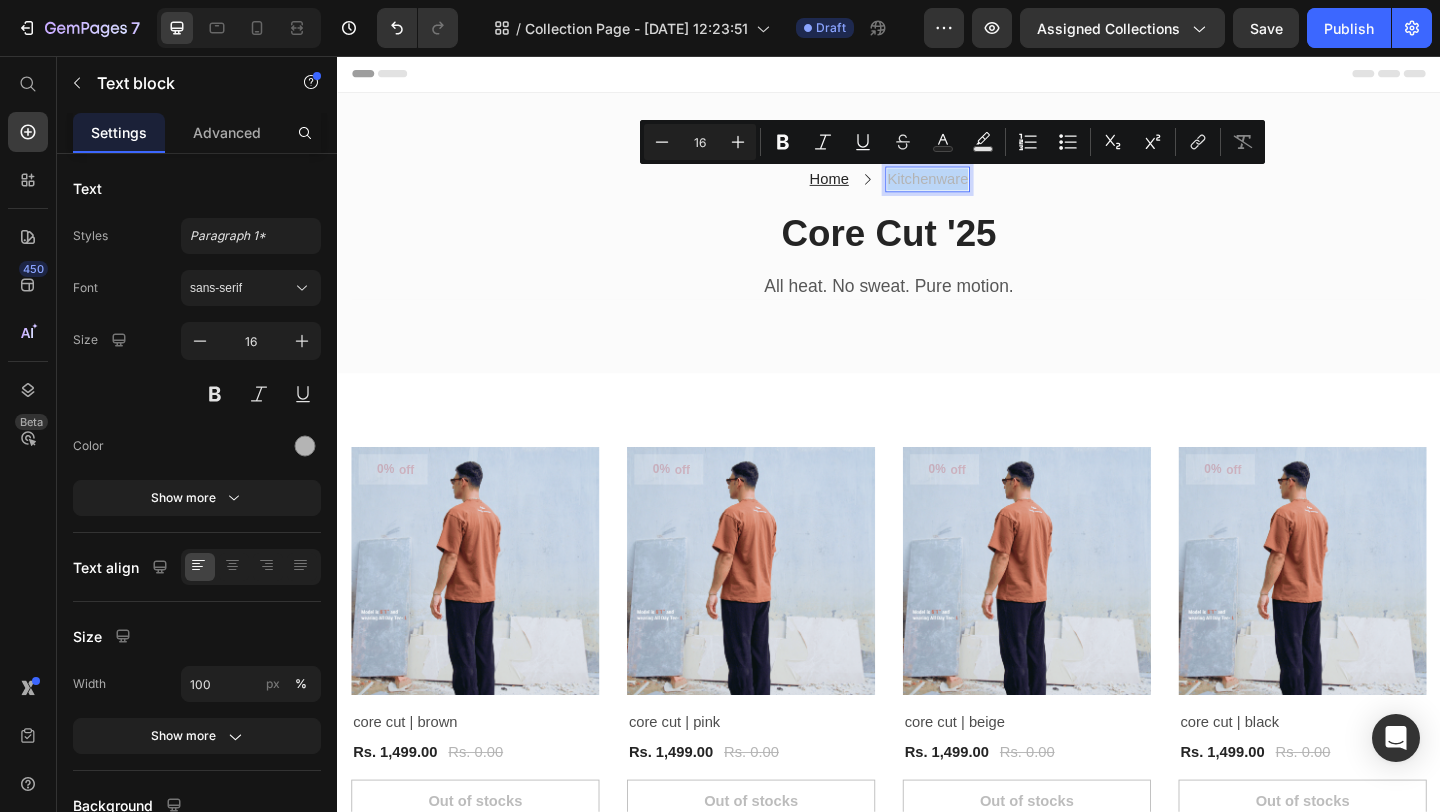 click on "Kitchenware" at bounding box center [979, 190] 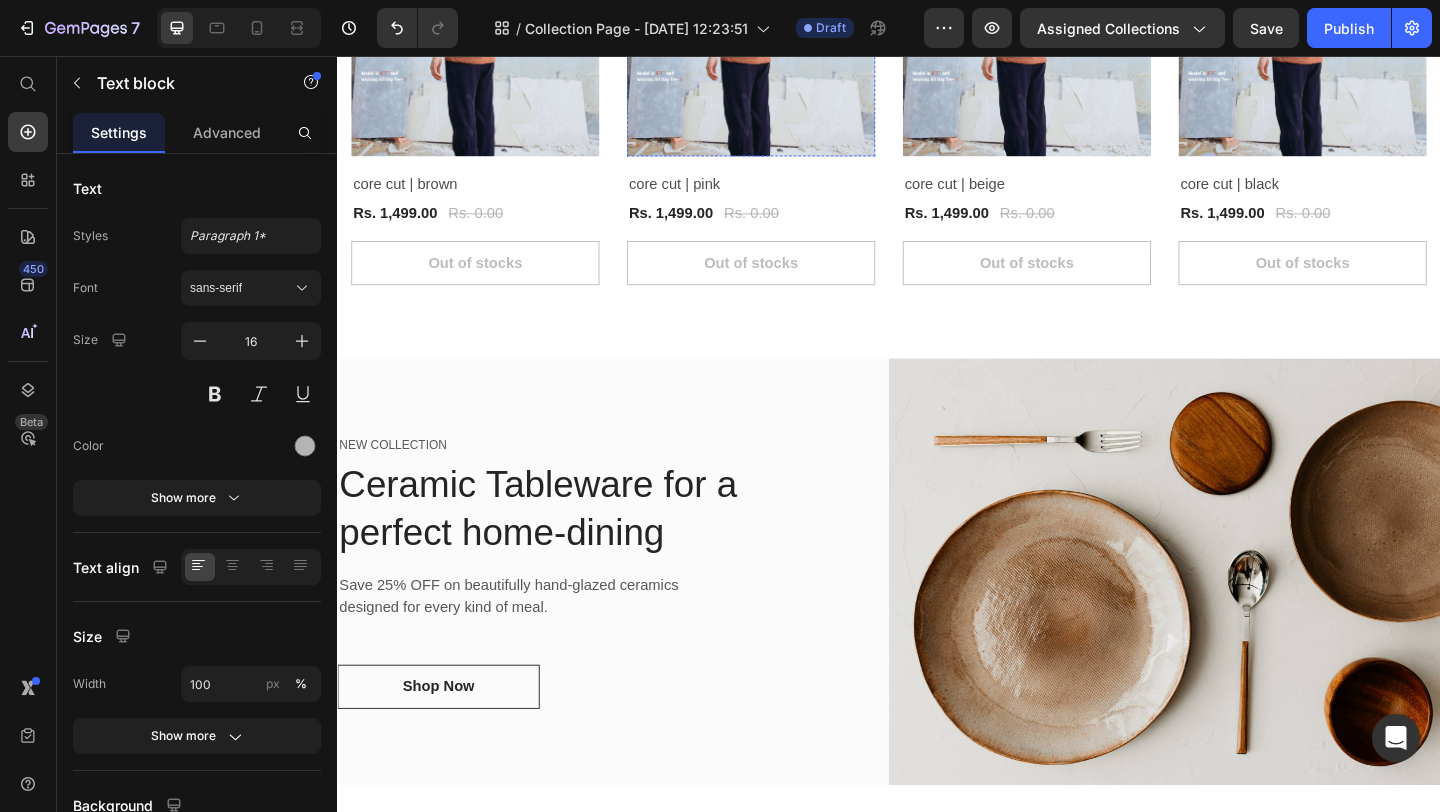 scroll, scrollTop: 609, scrollLeft: 0, axis: vertical 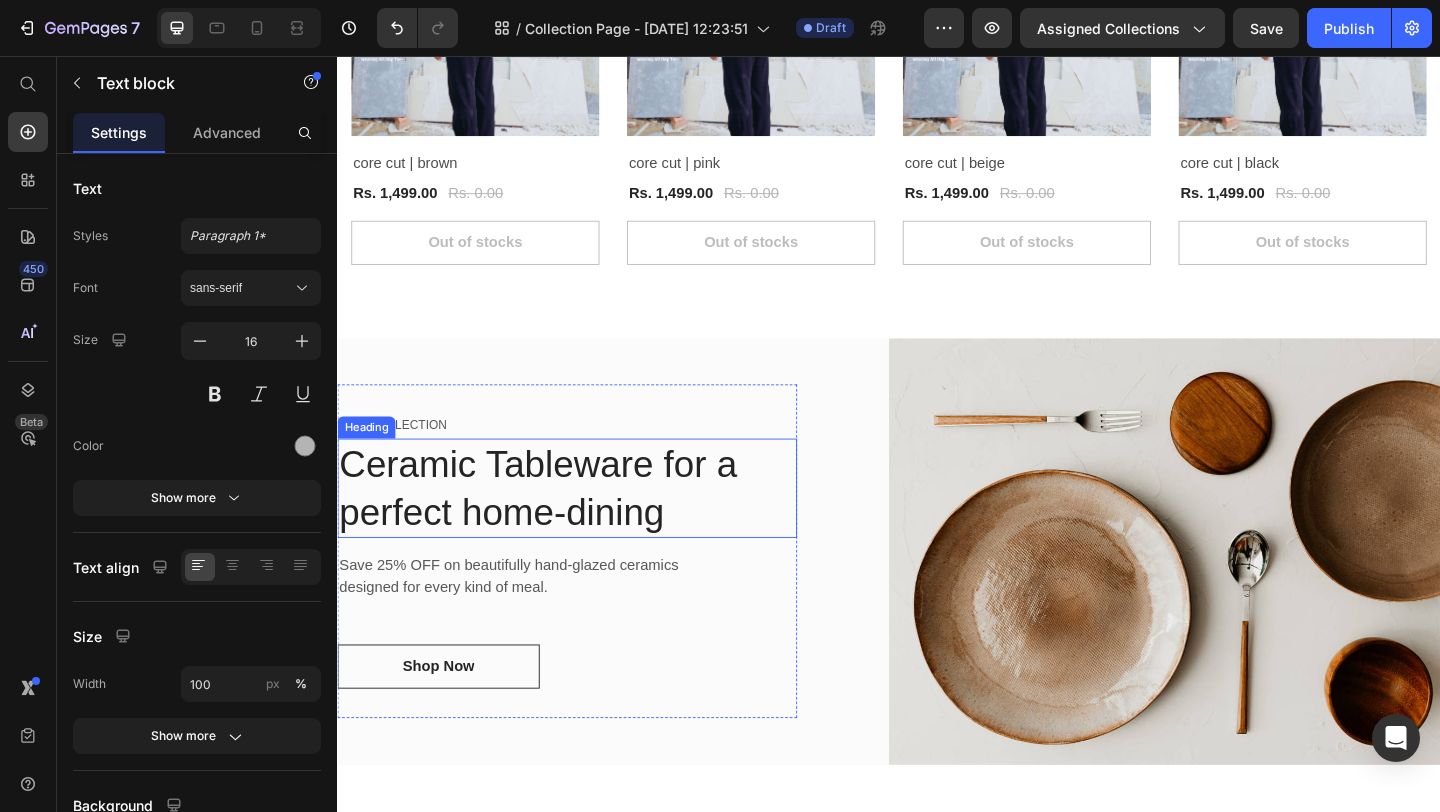 click on "Ceramic Tableware for a perfect home-dining" at bounding box center (587, 526) 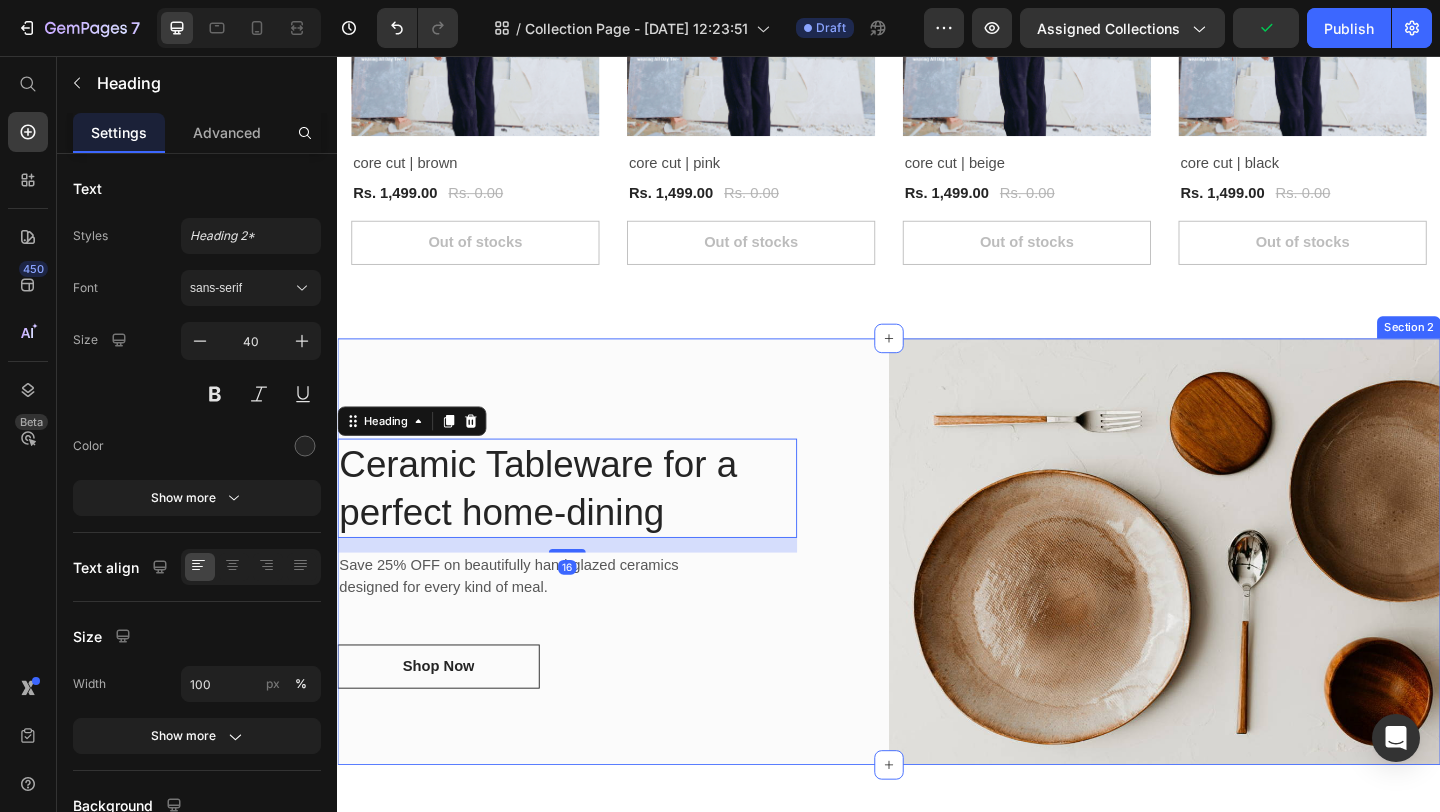 click on "NEW COLLECTION Text block Ceramic Tableware for a perfect home-dining Heading   16 Save 25% OFF on beautifully hand-glazed ceramics designed for every kind of meal. Text block Shop Now Button Row" at bounding box center [637, 595] 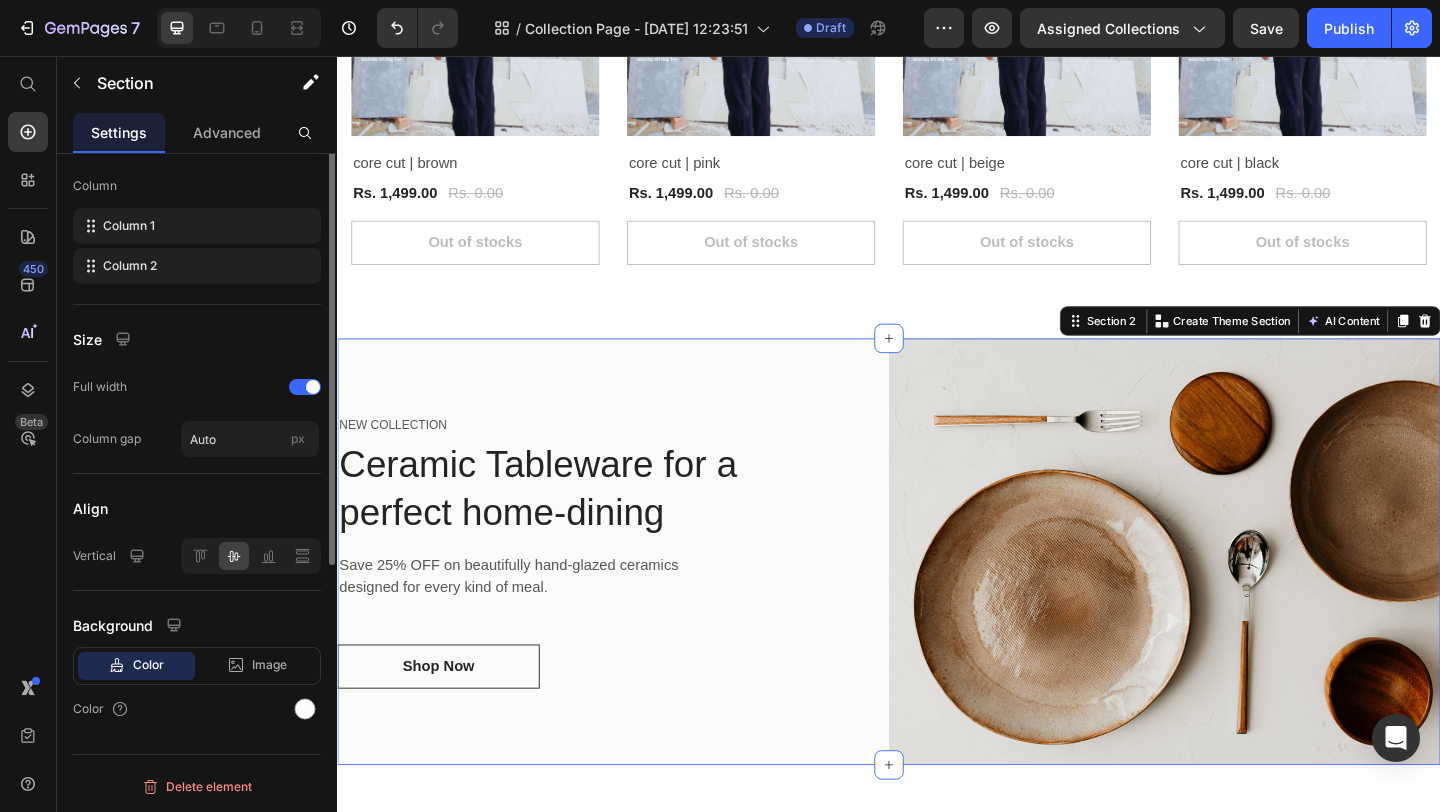 scroll, scrollTop: 0, scrollLeft: 0, axis: both 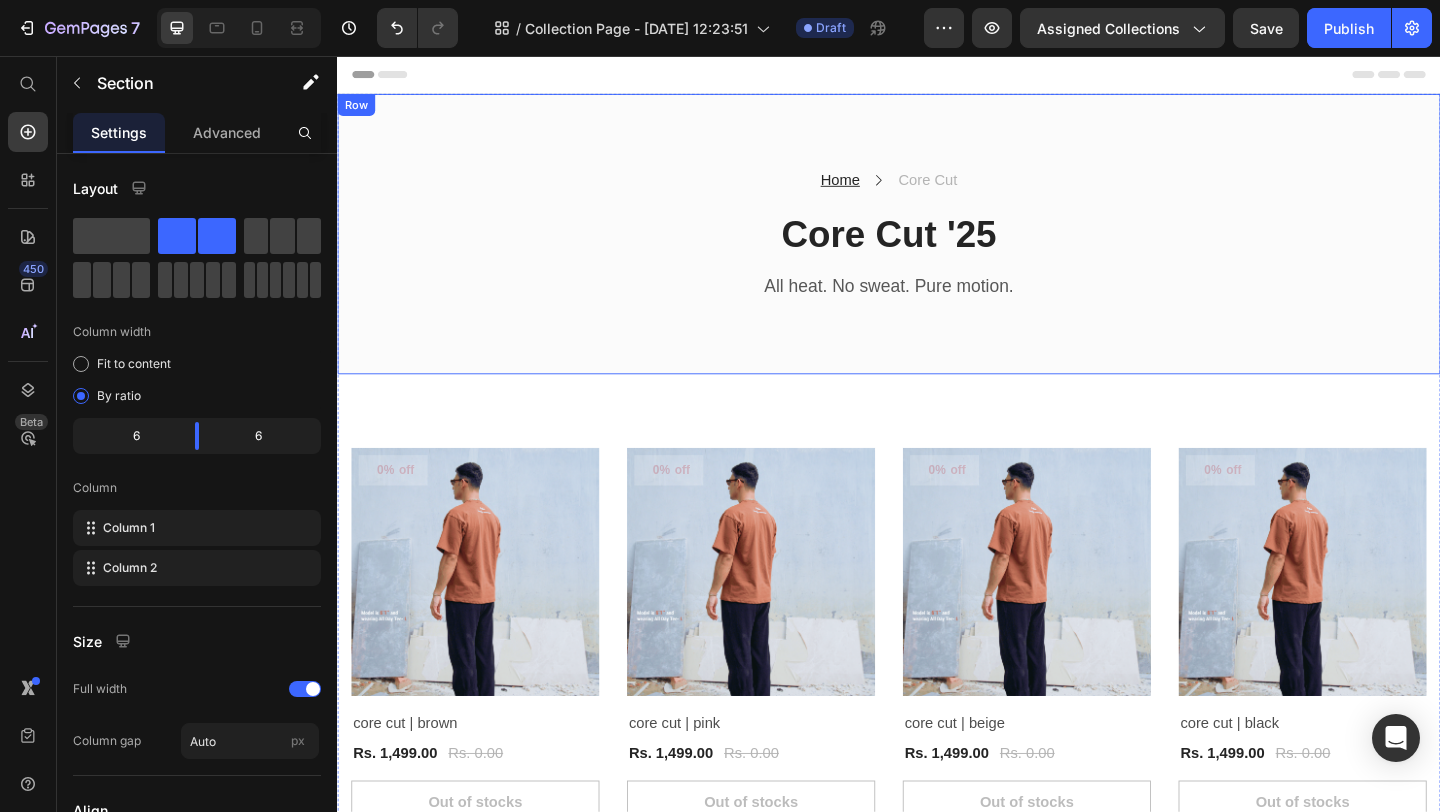 click on "Home Text block
Icon Core Cut Text block Row Core Cut '25 Heading All heat. No sweat. Pure motion. Text block [GEOGRAPHIC_DATA]" at bounding box center [937, 249] 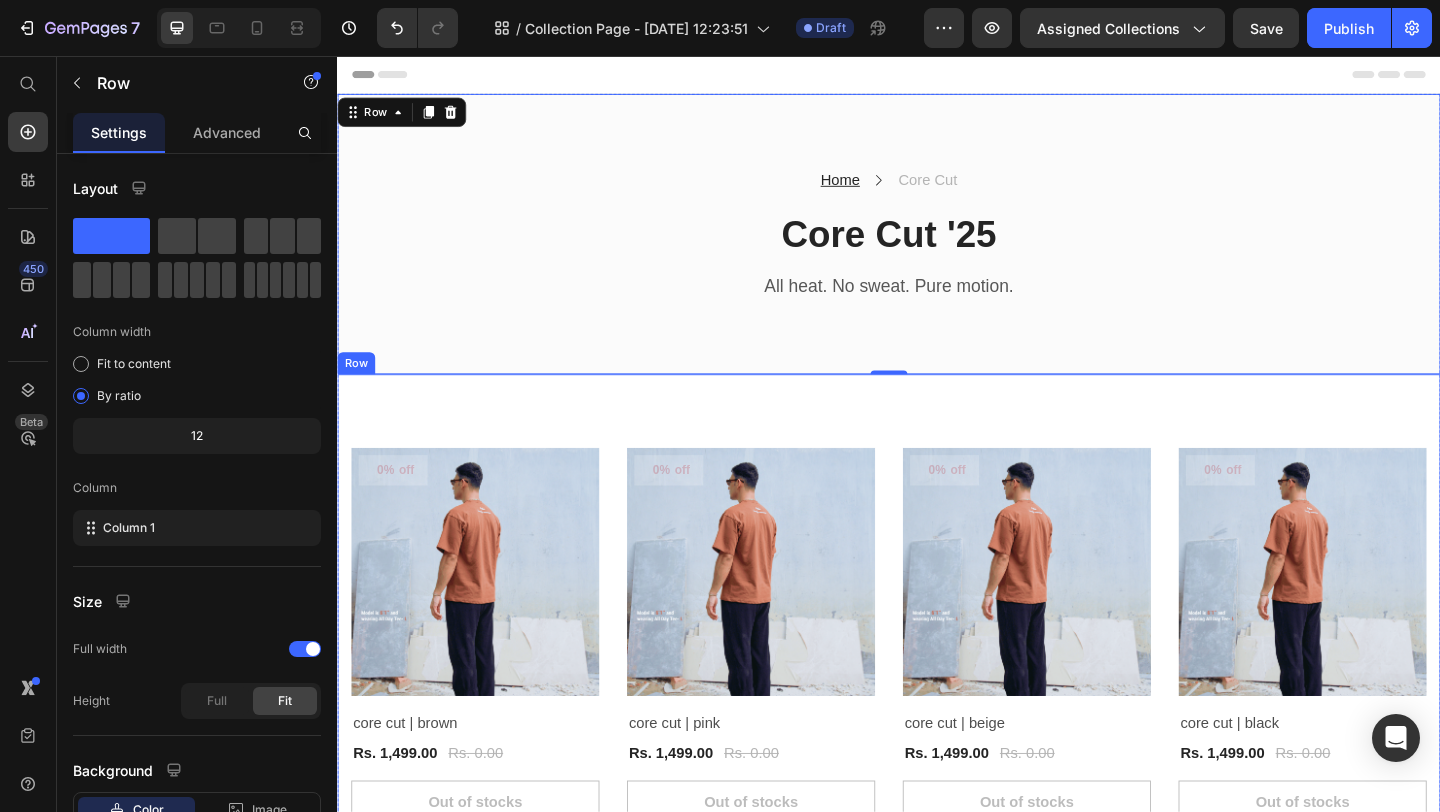 click on "0% off (P) Tag Product Images & Gallery Row core cut | brown (P) Title Rs. 1,499.00 (P) Price Rs. 0.00 (P) Price Row Row Out of stocks (P) Cart Button 0% off (P) Tag Product Images & Gallery Row core cut | pink (P) Title Rs. 1,499.00 (P) Price Rs. 0.00 (P) Price Row Row Out of stocks (P) Cart Button 0% off (P) Tag Product Images & Gallery Row core cut | beige (P) Title Rs. 1,499.00 (P) Price Rs. 0.00 (P) Price Row Row Out of stocks (P) Cart Button 0% off (P) Tag Product Images & Gallery Row core cut | black (P) Title Rs. 1,499.00 (P) Price Rs. 0.00 (P) Price Row Row Out of stocks (P) Cart Button Product List Row Row" at bounding box center (937, 687) 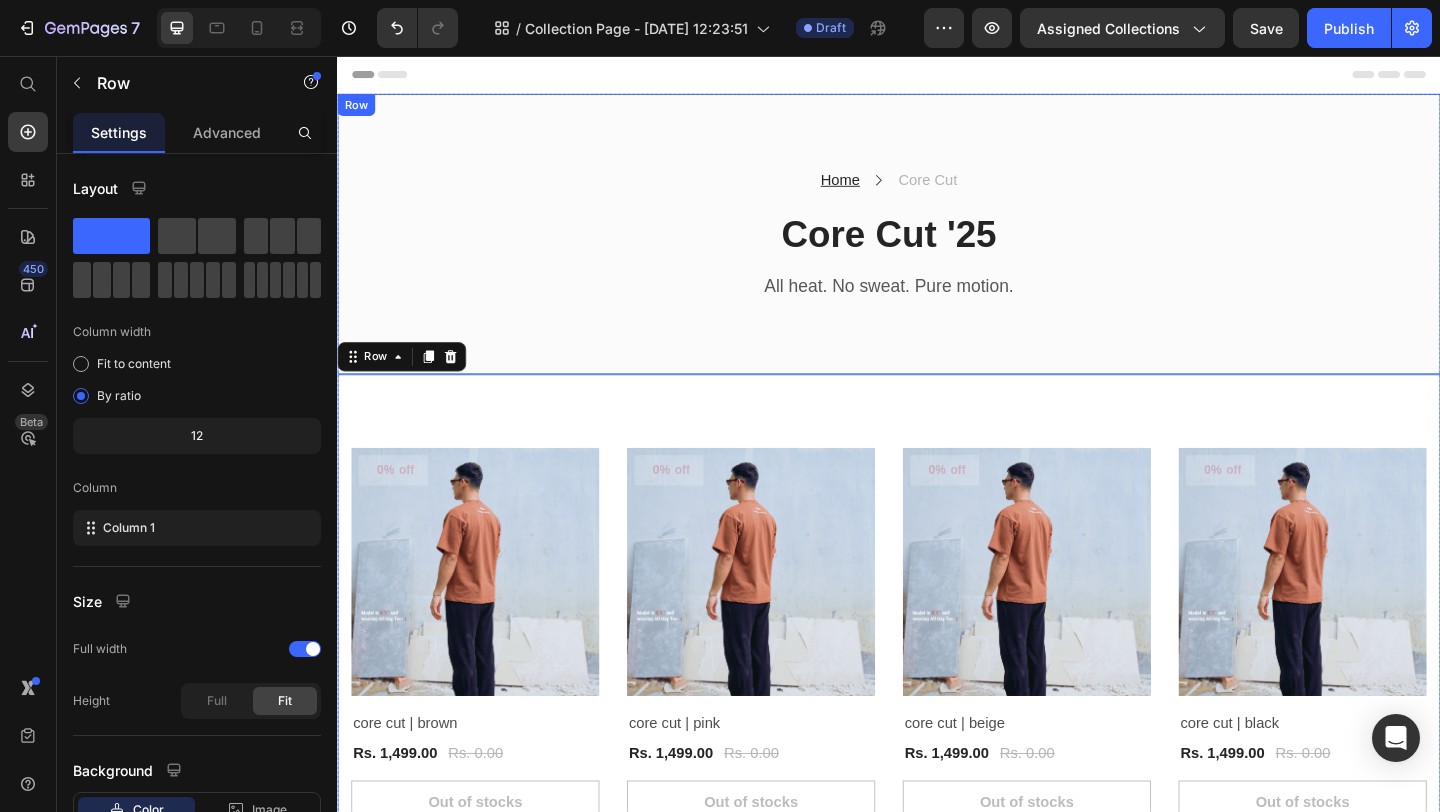 click on "Home Text block
Icon Core Cut Text block Row Core Cut '25 Heading All heat. No sweat. Pure motion. Text block [GEOGRAPHIC_DATA]" at bounding box center (937, 249) 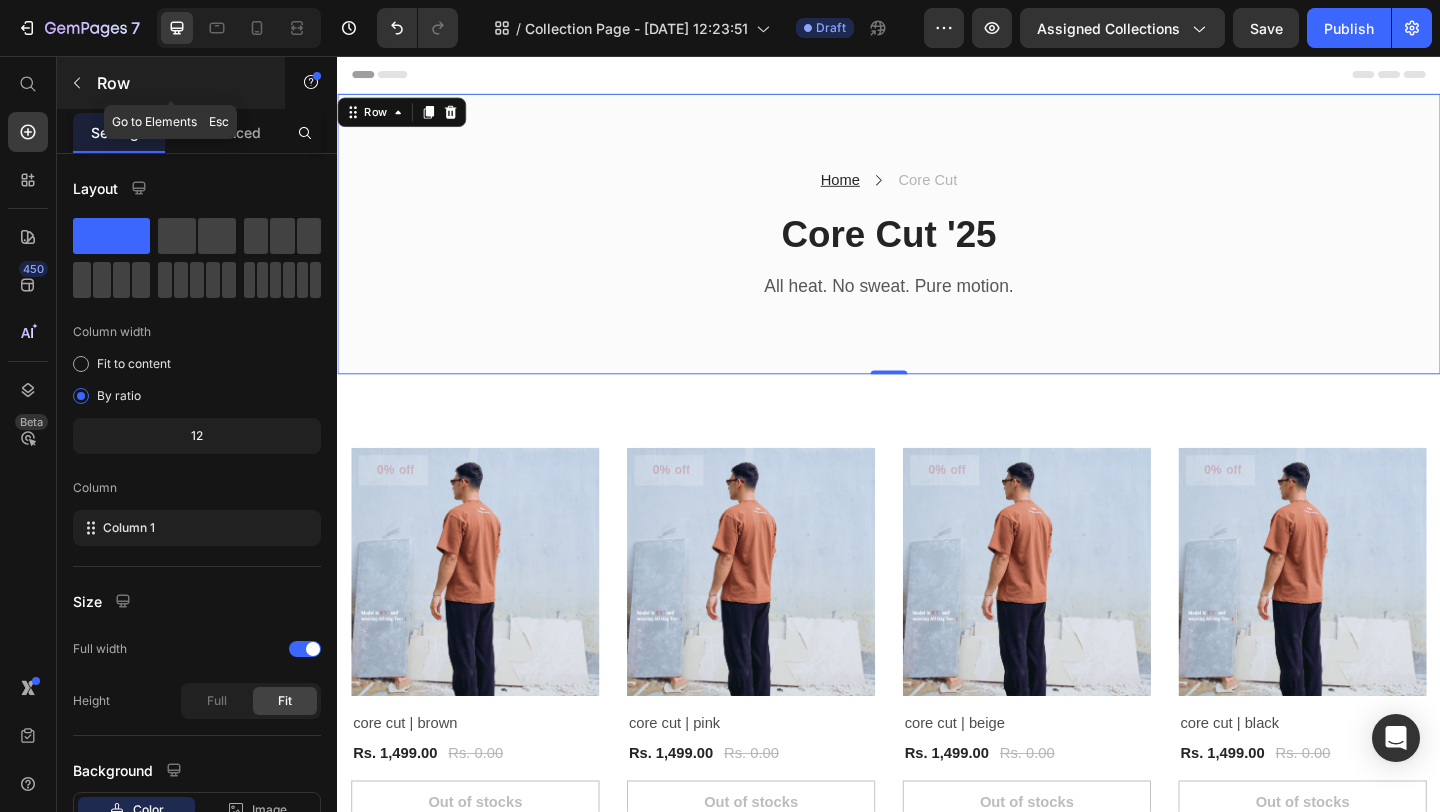 click 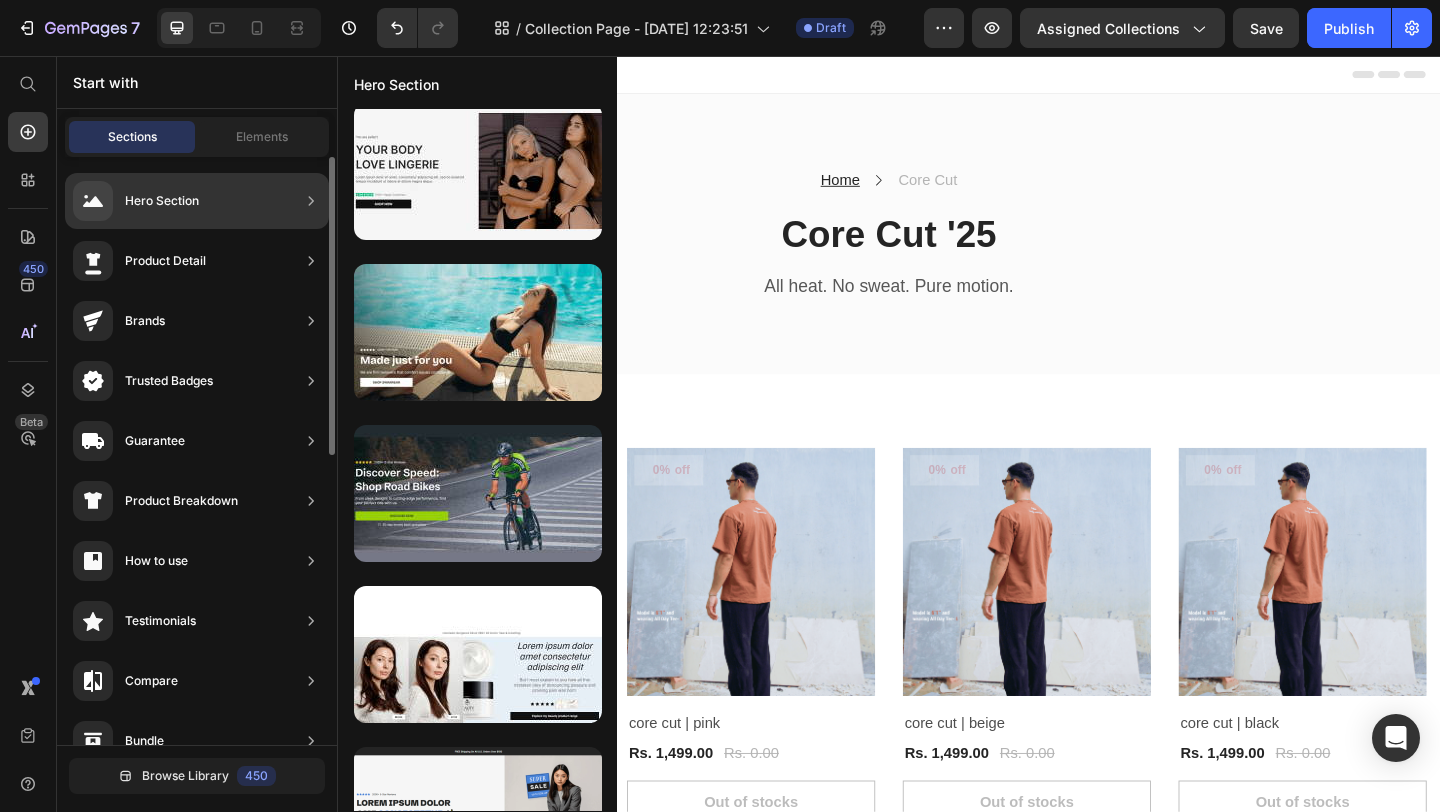 scroll, scrollTop: 91, scrollLeft: 0, axis: vertical 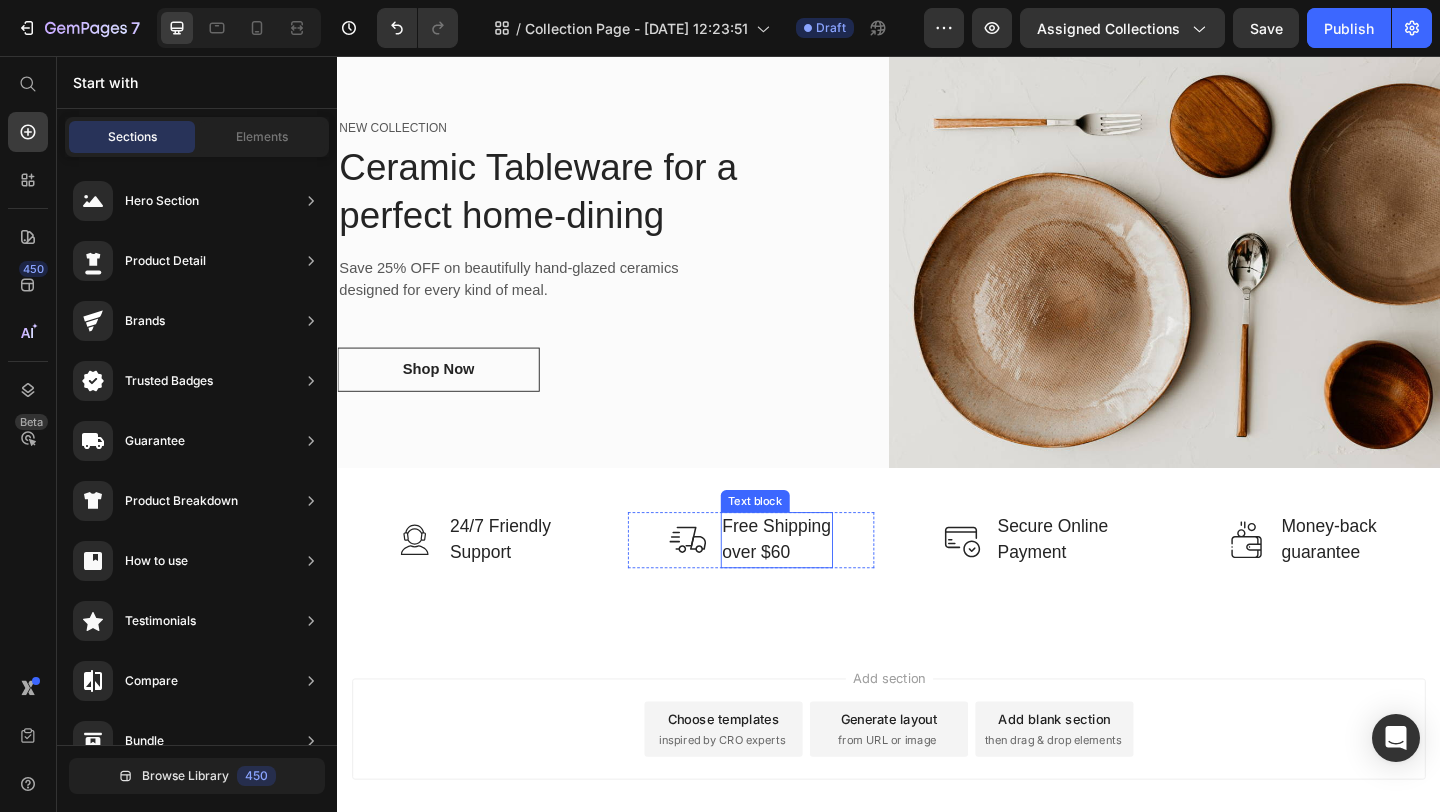 click on "Free Shipping over $60" at bounding box center (815, 582) 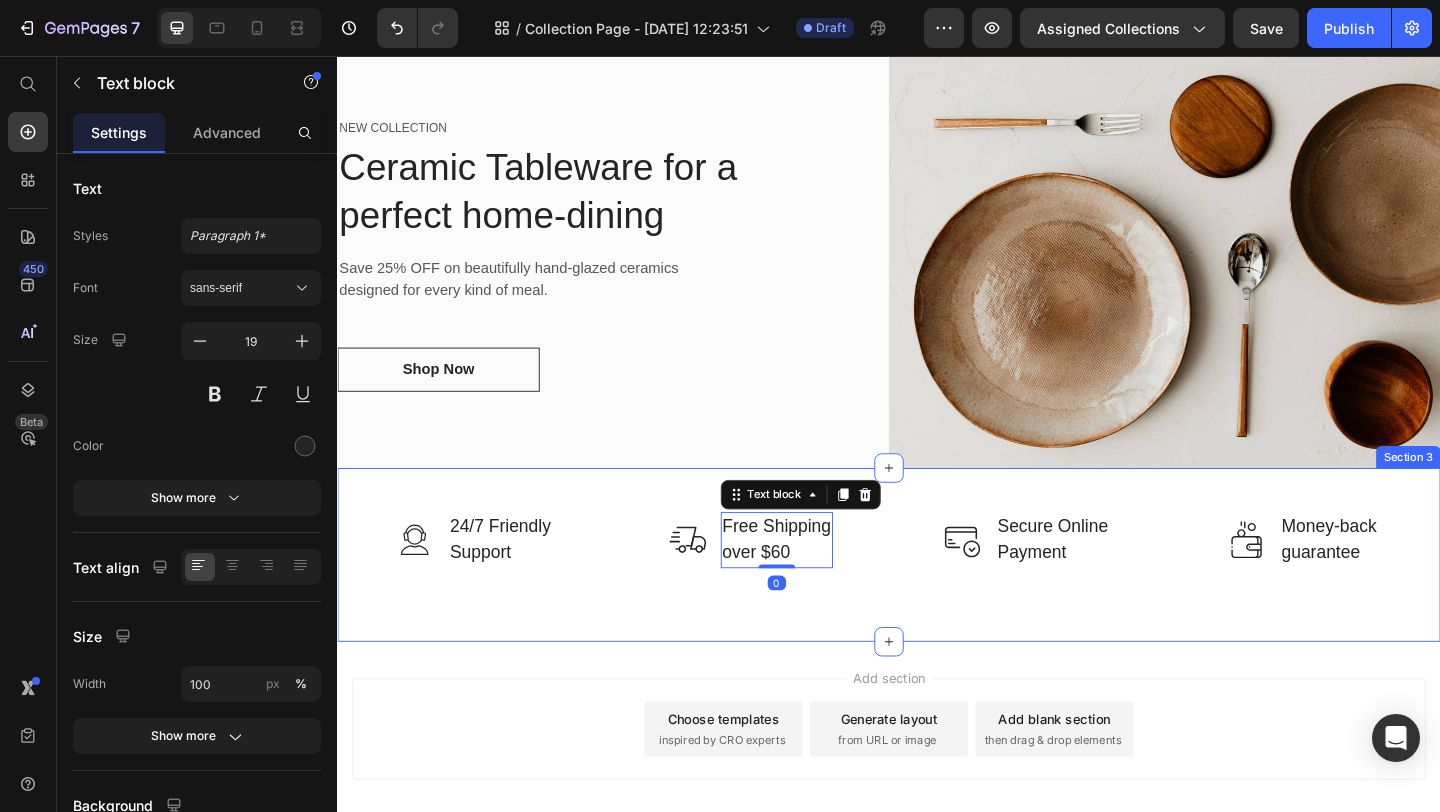 click on "Image 24/7 Friendly Support Text block Row Image Free Shipping over $60 Text block   0 Row Image Secure Online Payment Text block Row Image Money-back guarantee Text block Row Row Section 3" at bounding box center (937, 598) 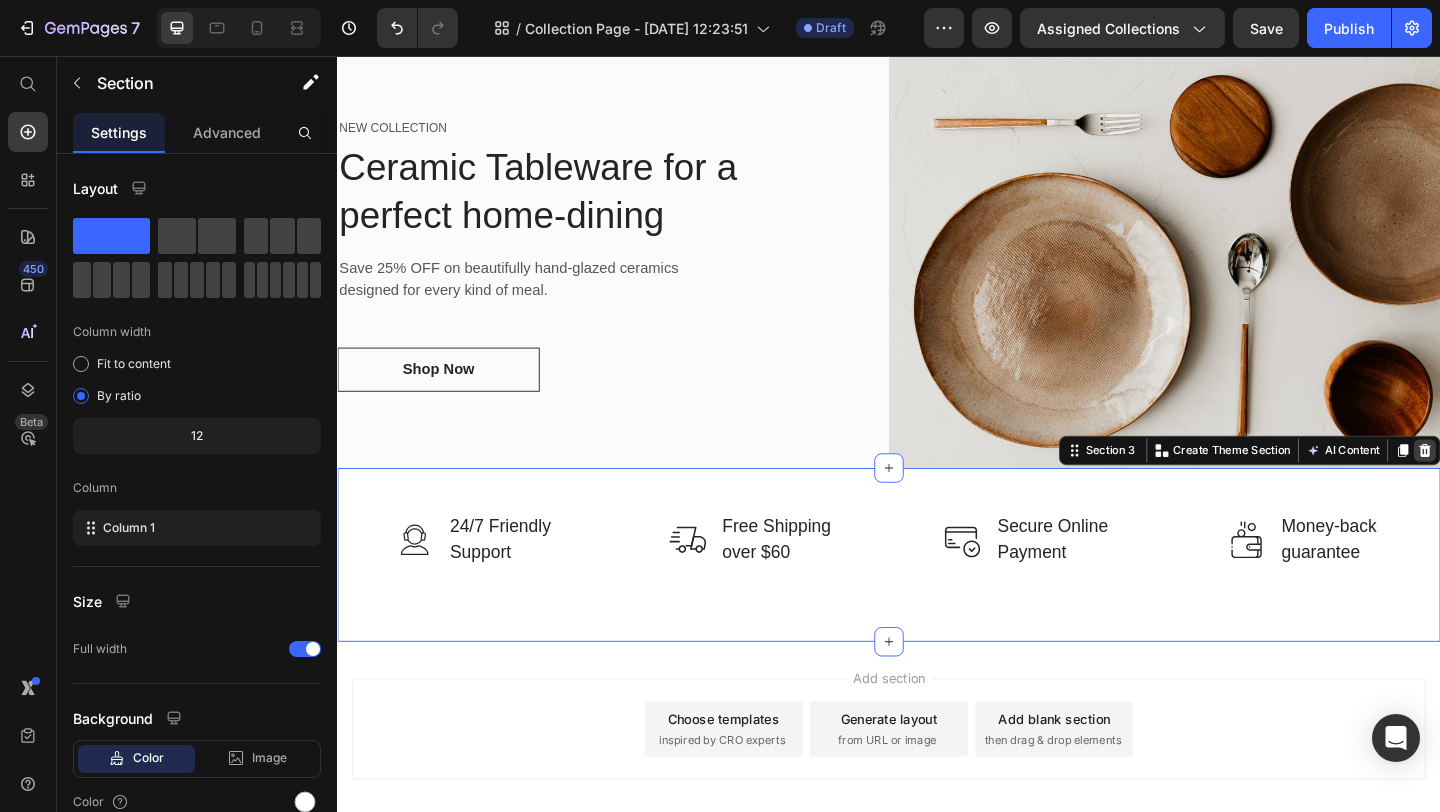 click 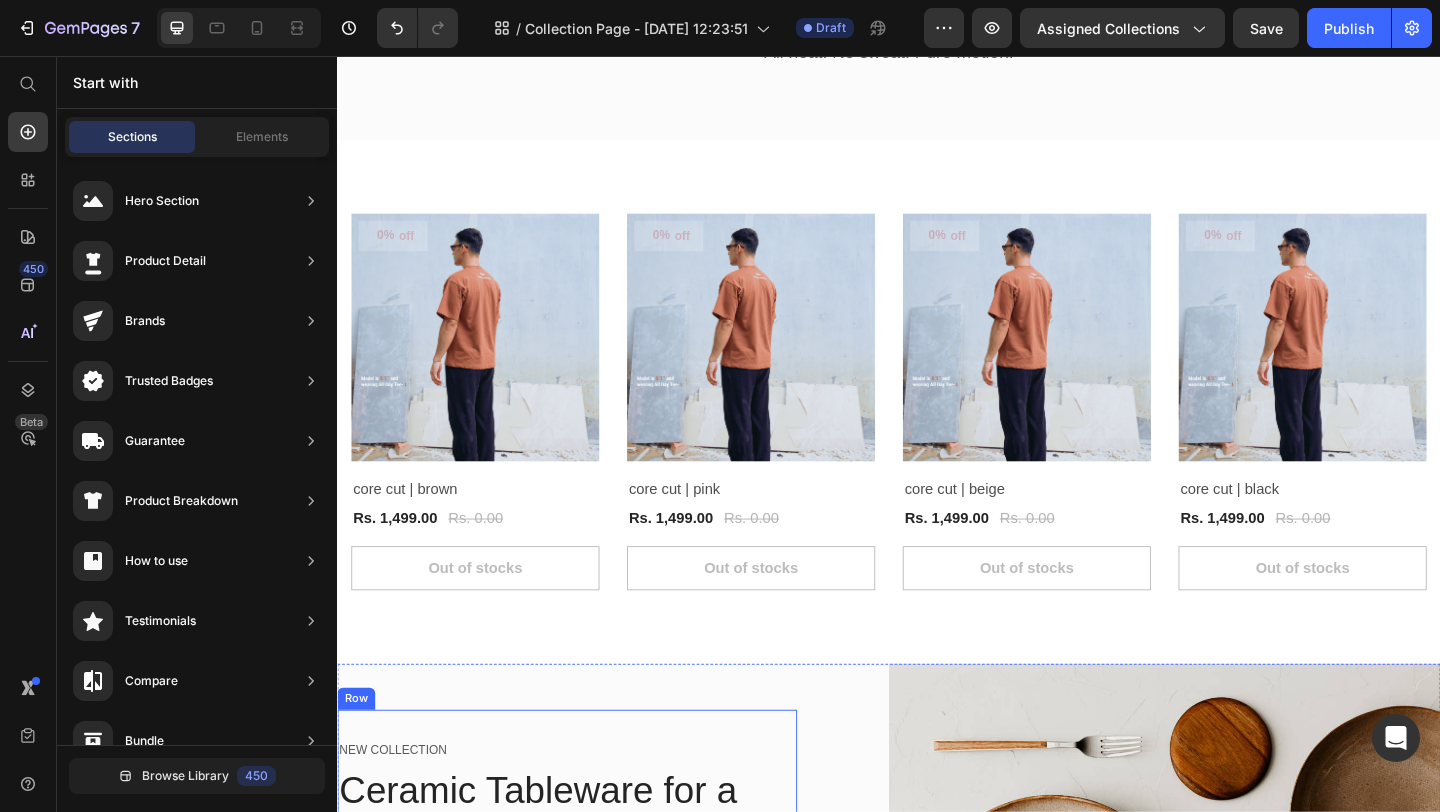 scroll, scrollTop: 0, scrollLeft: 0, axis: both 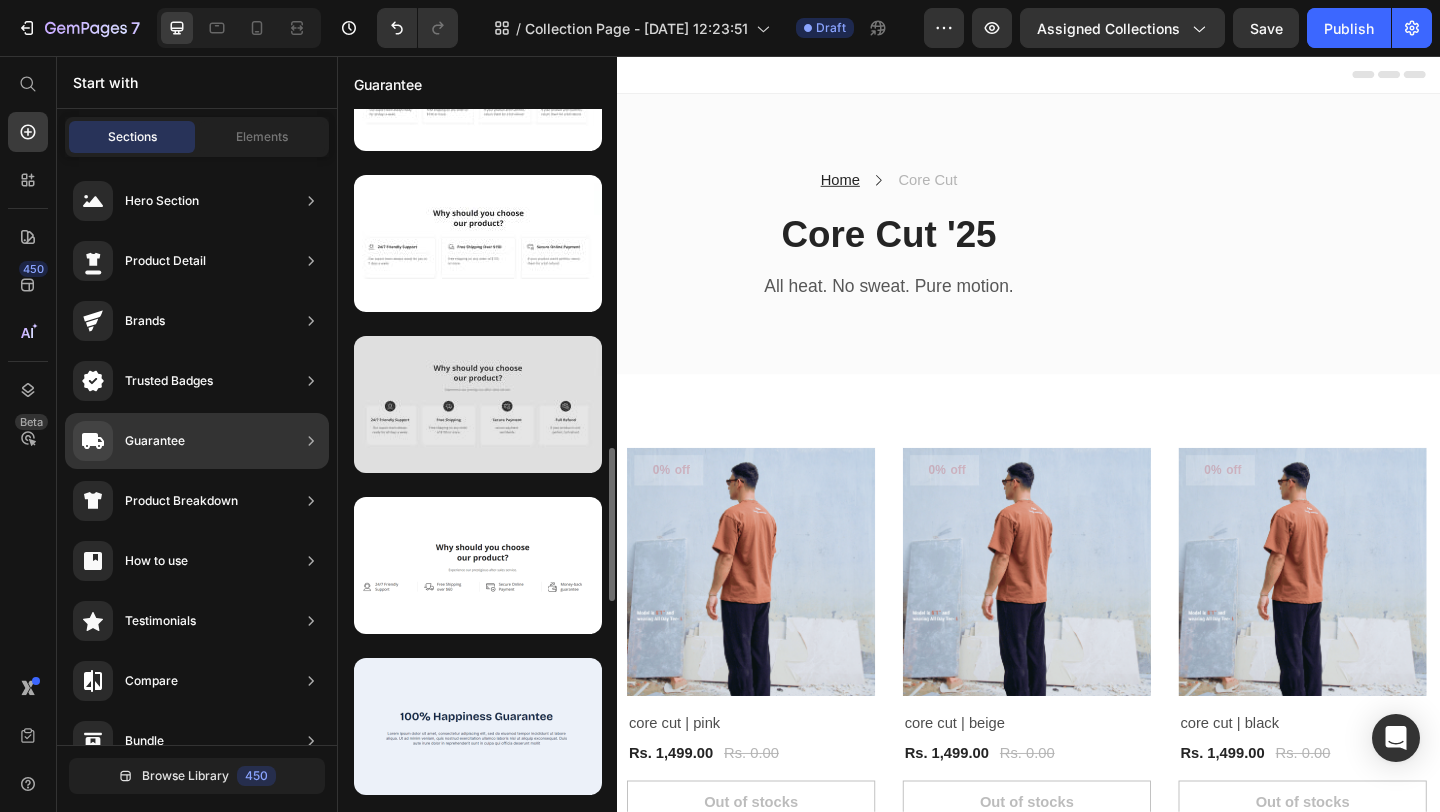 click at bounding box center [478, 404] 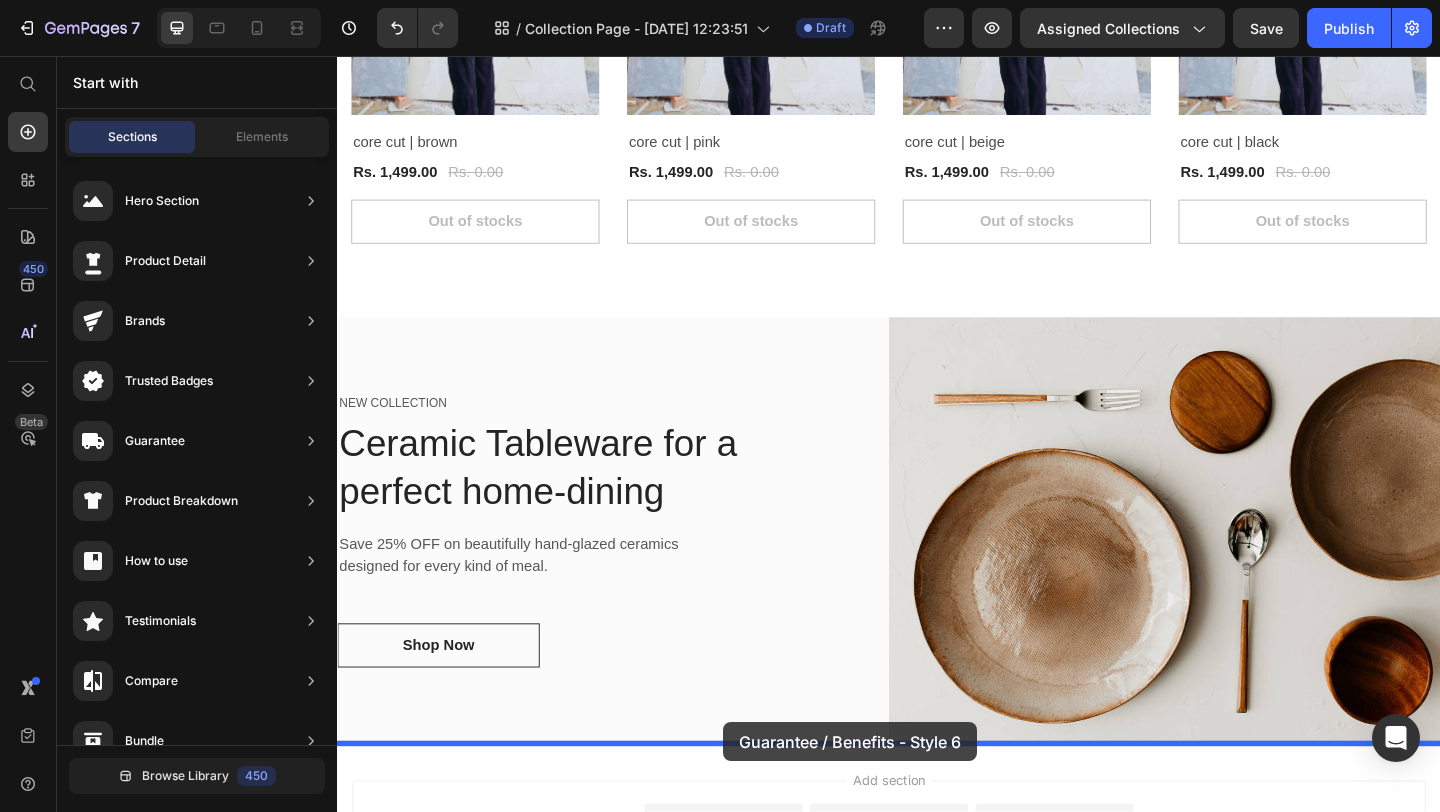 scroll, scrollTop: 645, scrollLeft: 0, axis: vertical 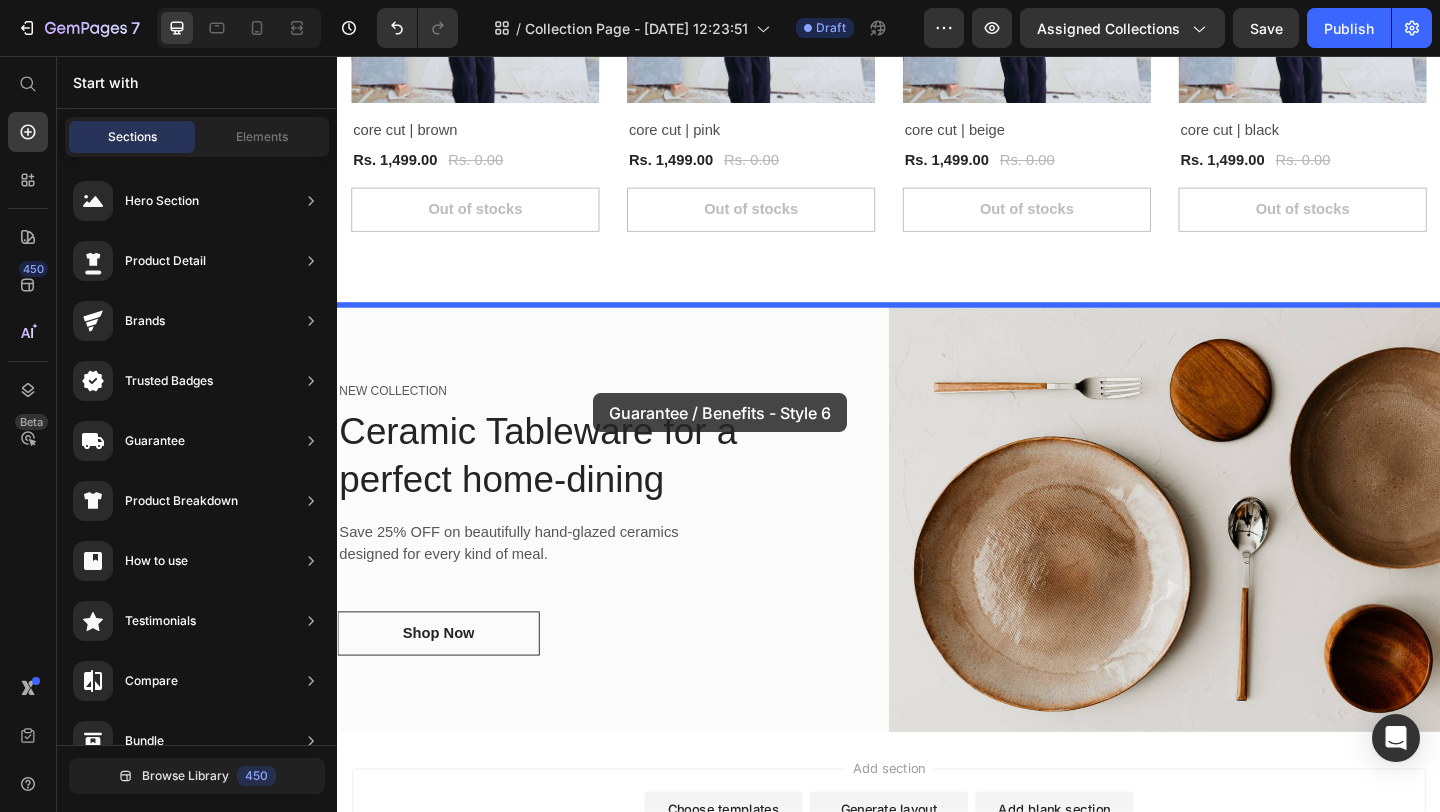 drag, startPoint x: 813, startPoint y: 460, endPoint x: 615, endPoint y: 423, distance: 201.4274 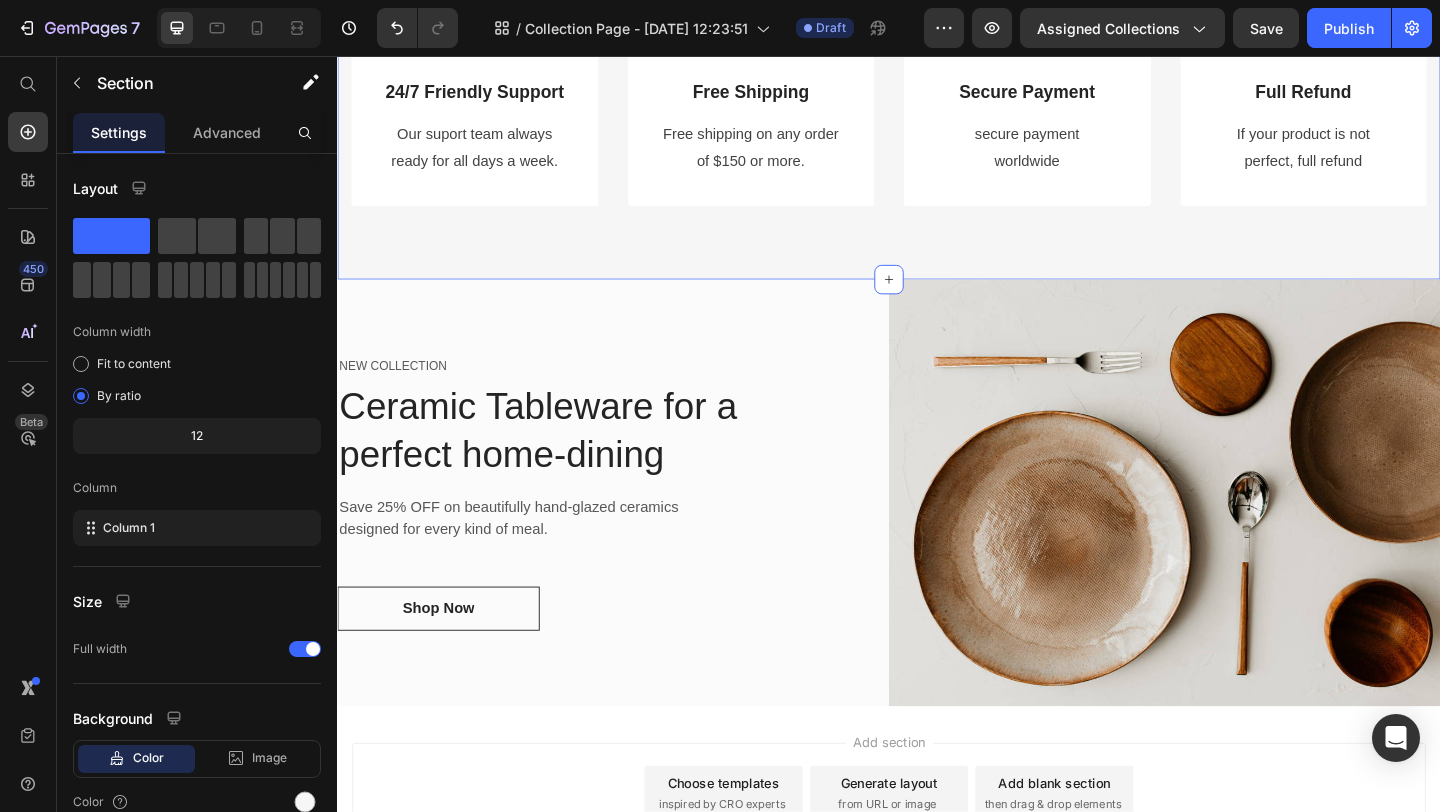 scroll, scrollTop: 941, scrollLeft: 0, axis: vertical 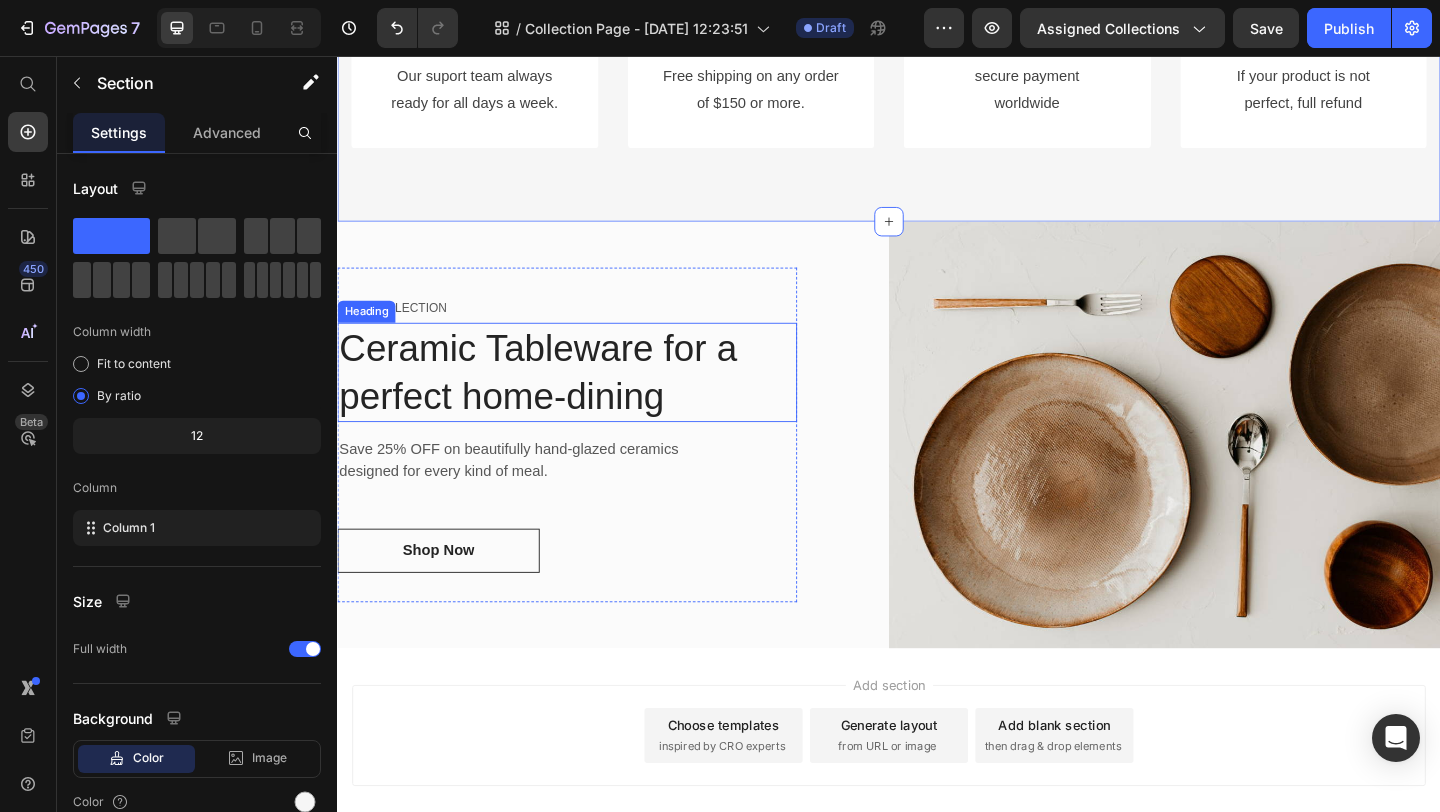 click on "Ceramic Tableware for a perfect home-dining" at bounding box center (587, 400) 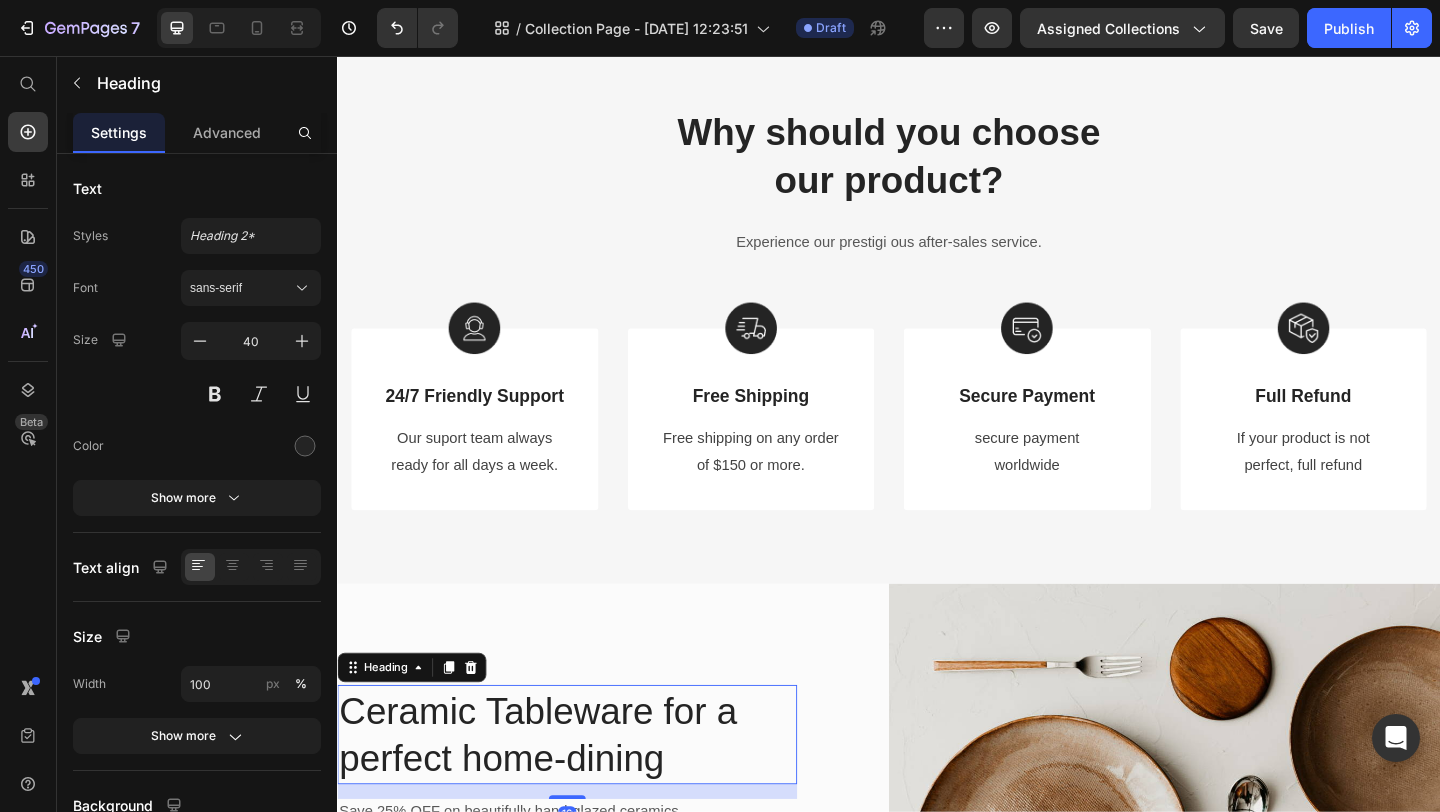 scroll, scrollTop: 1335, scrollLeft: 0, axis: vertical 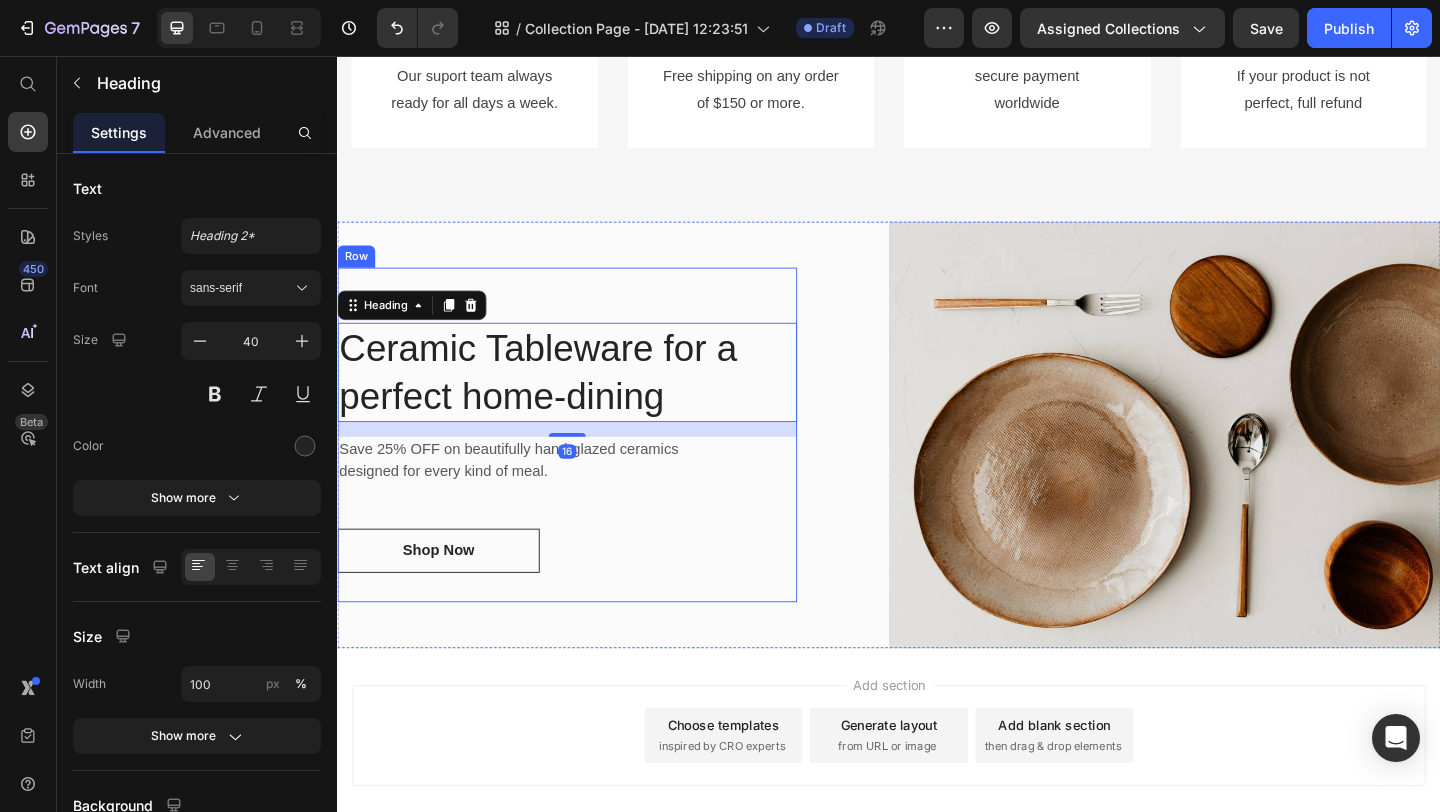 click on "NEW COLLECTION Text block Ceramic Tableware for a perfect home-dining Heading   16 Save 25% OFF on beautifully hand-glazed ceramics designed for every kind of meal. Text block Shop Now Button Row" at bounding box center [587, 468] 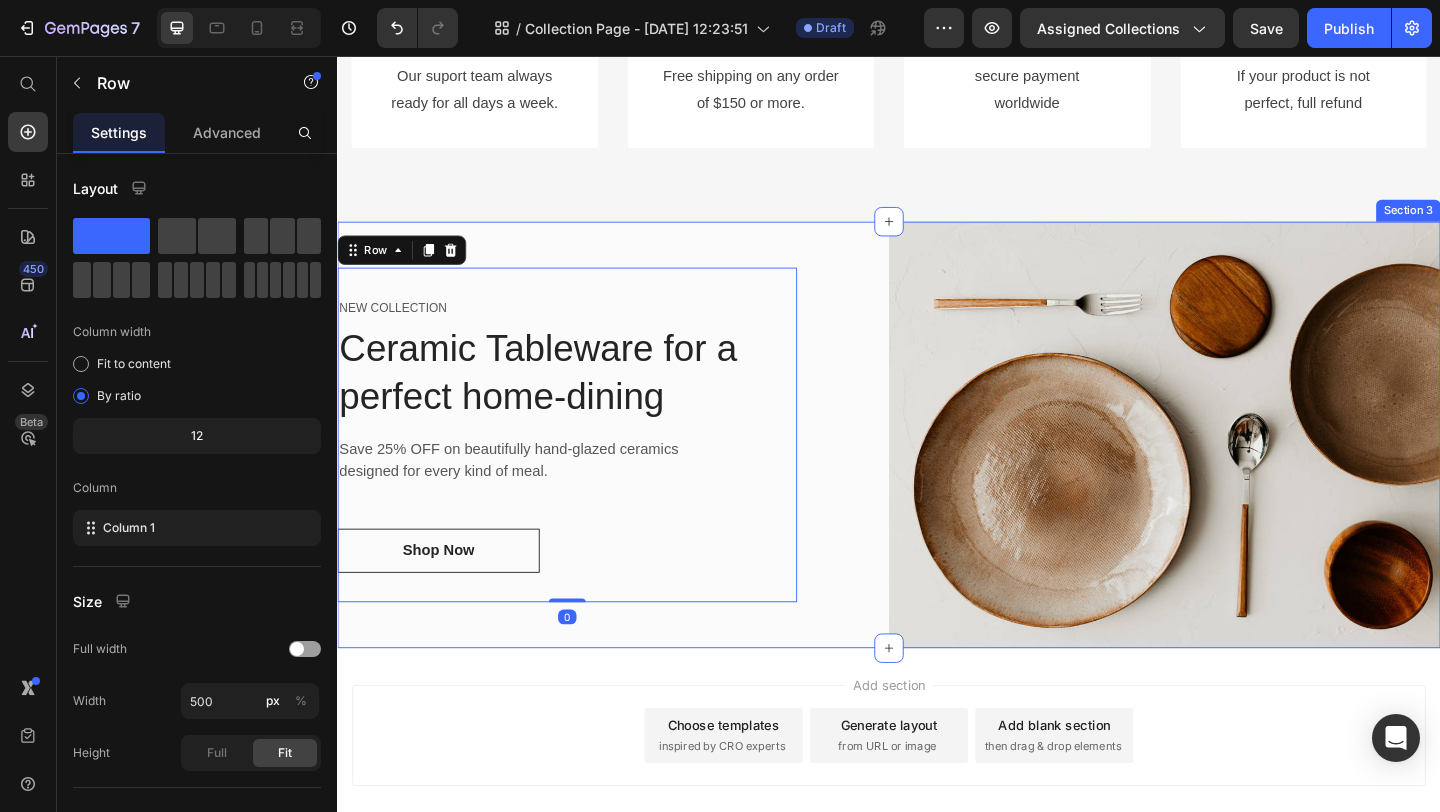 click on "NEW COLLECTION Text block Ceramic Tableware for a perfect home-dining Heading Save 25% OFF on beautifully hand-glazed ceramics designed for every kind of meal. Text block Shop Now Button Row   0" at bounding box center (637, 468) 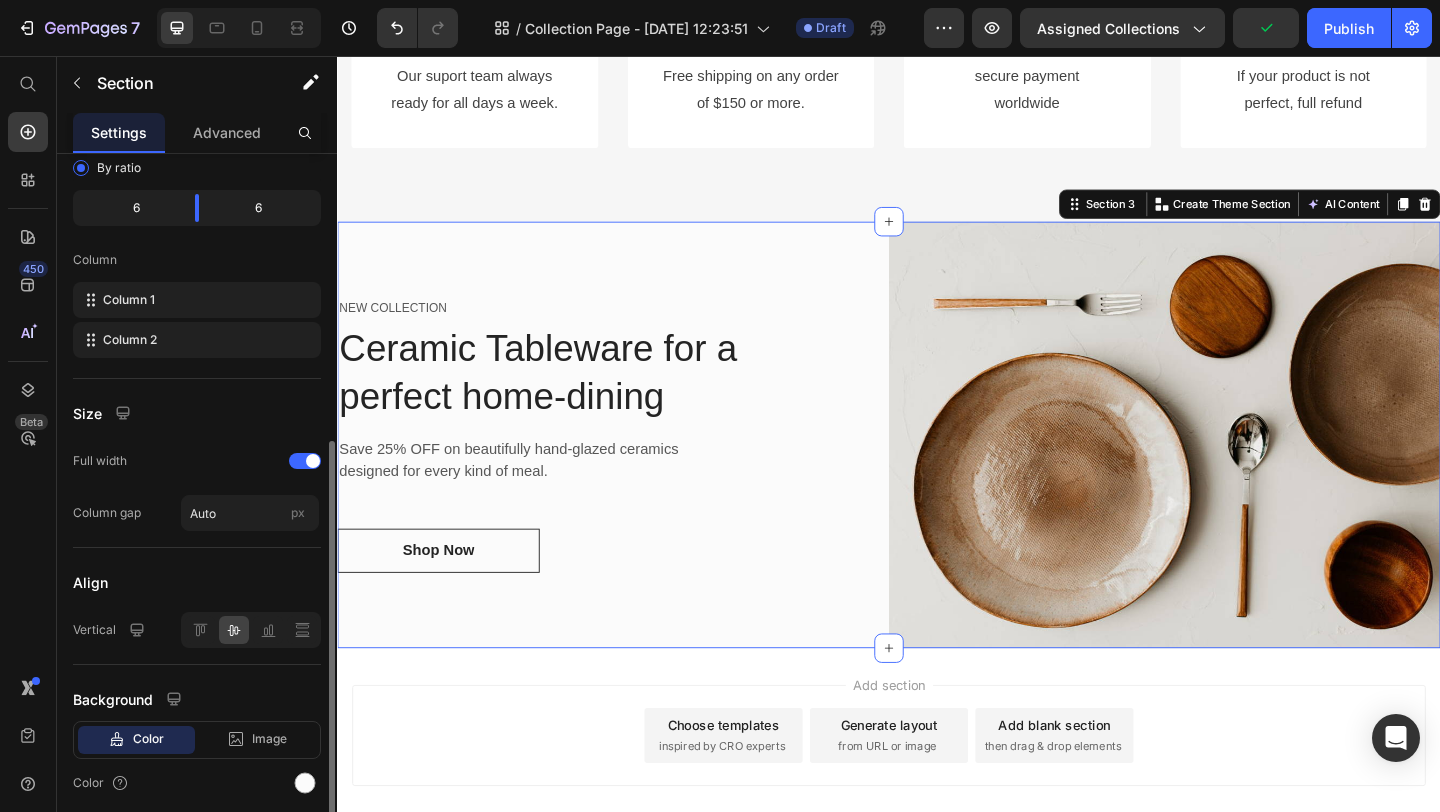 scroll, scrollTop: 302, scrollLeft: 0, axis: vertical 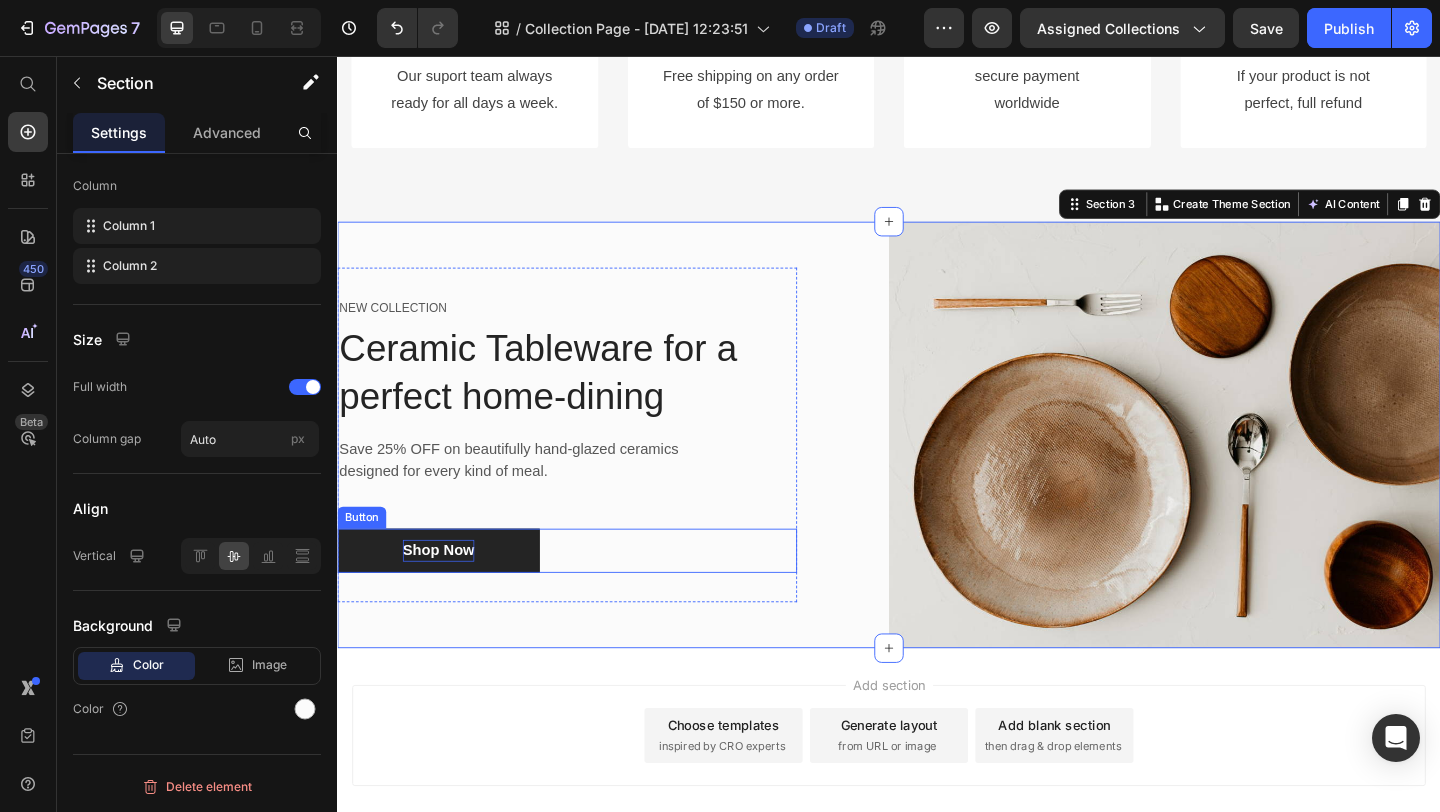 click on "Shop Now" at bounding box center (447, 594) 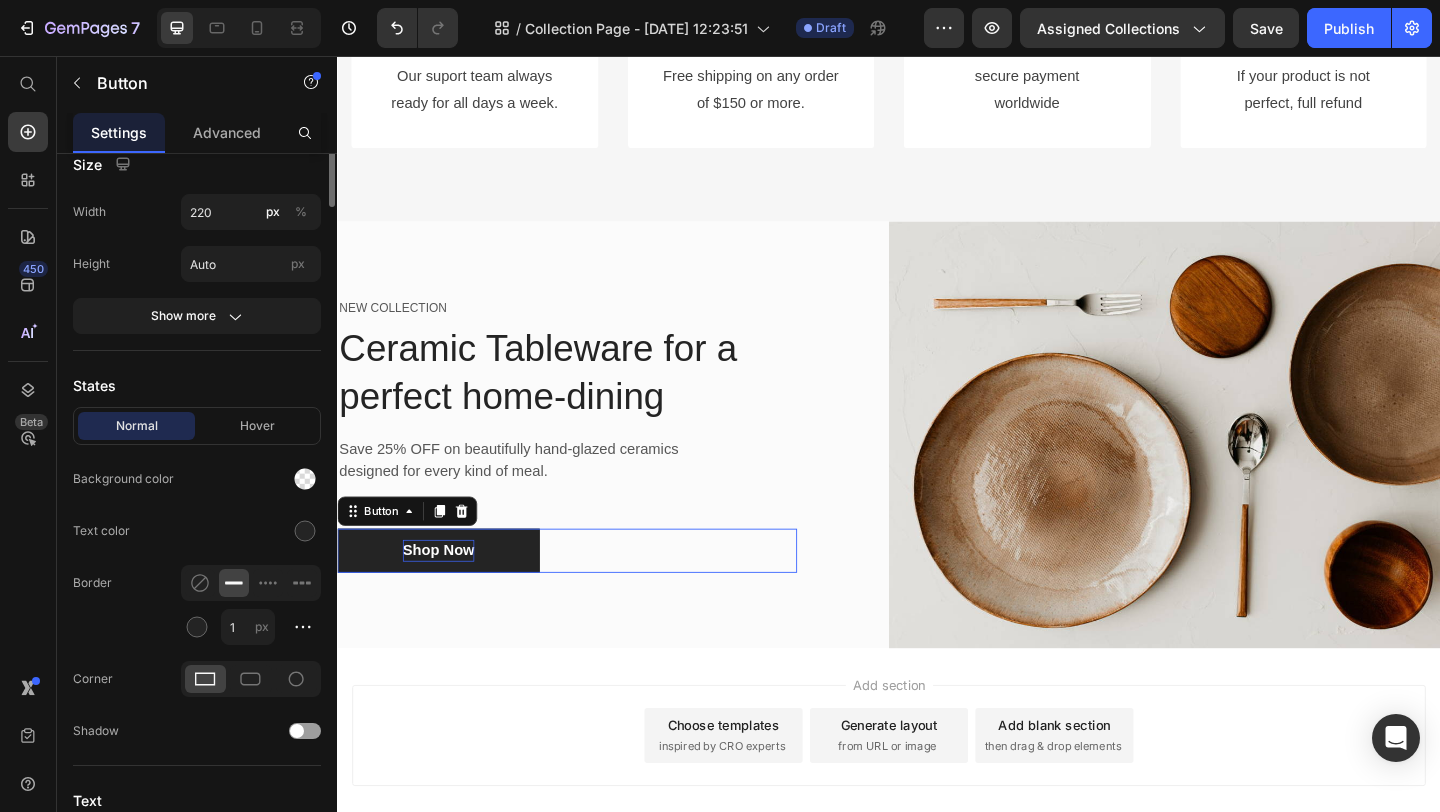 scroll, scrollTop: 0, scrollLeft: 0, axis: both 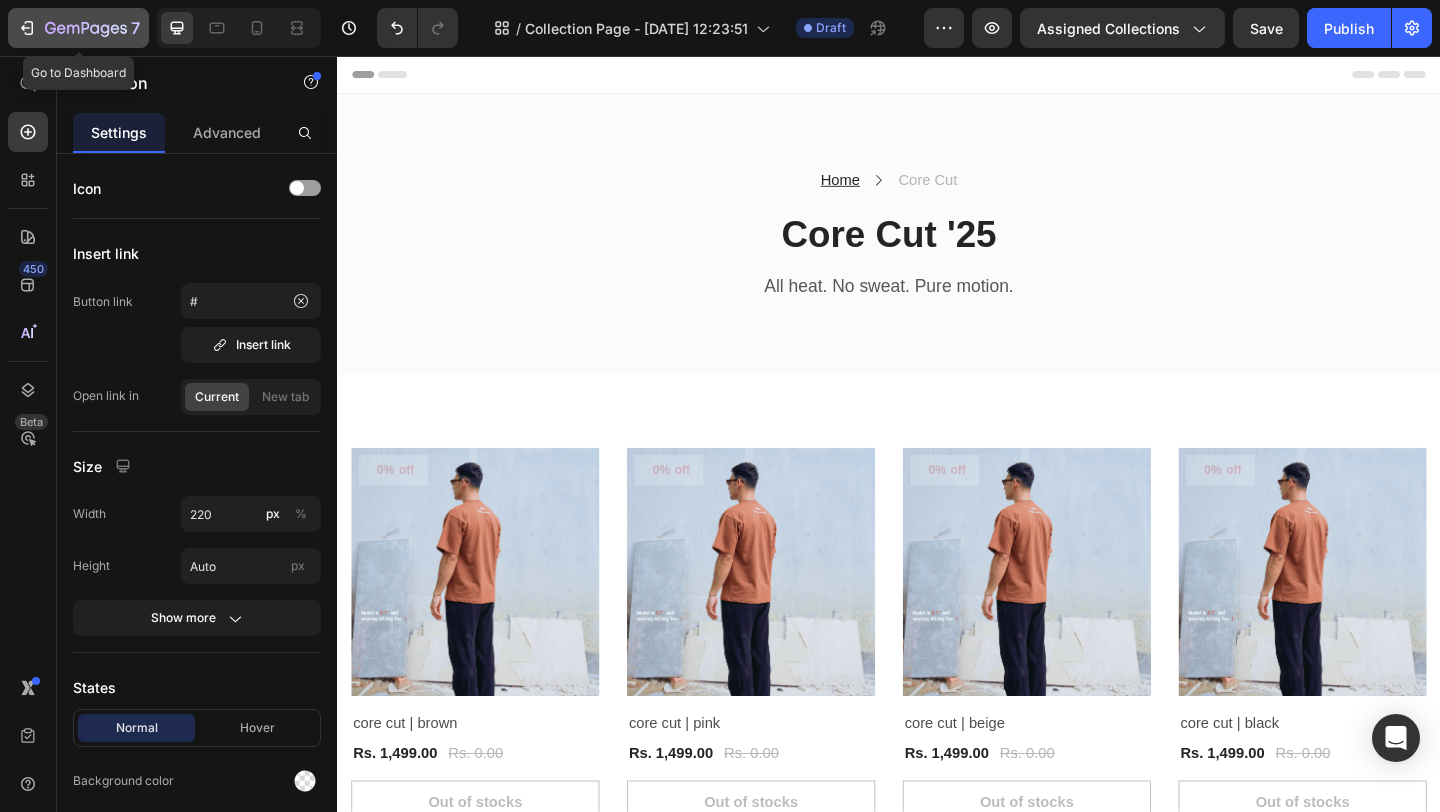 click 